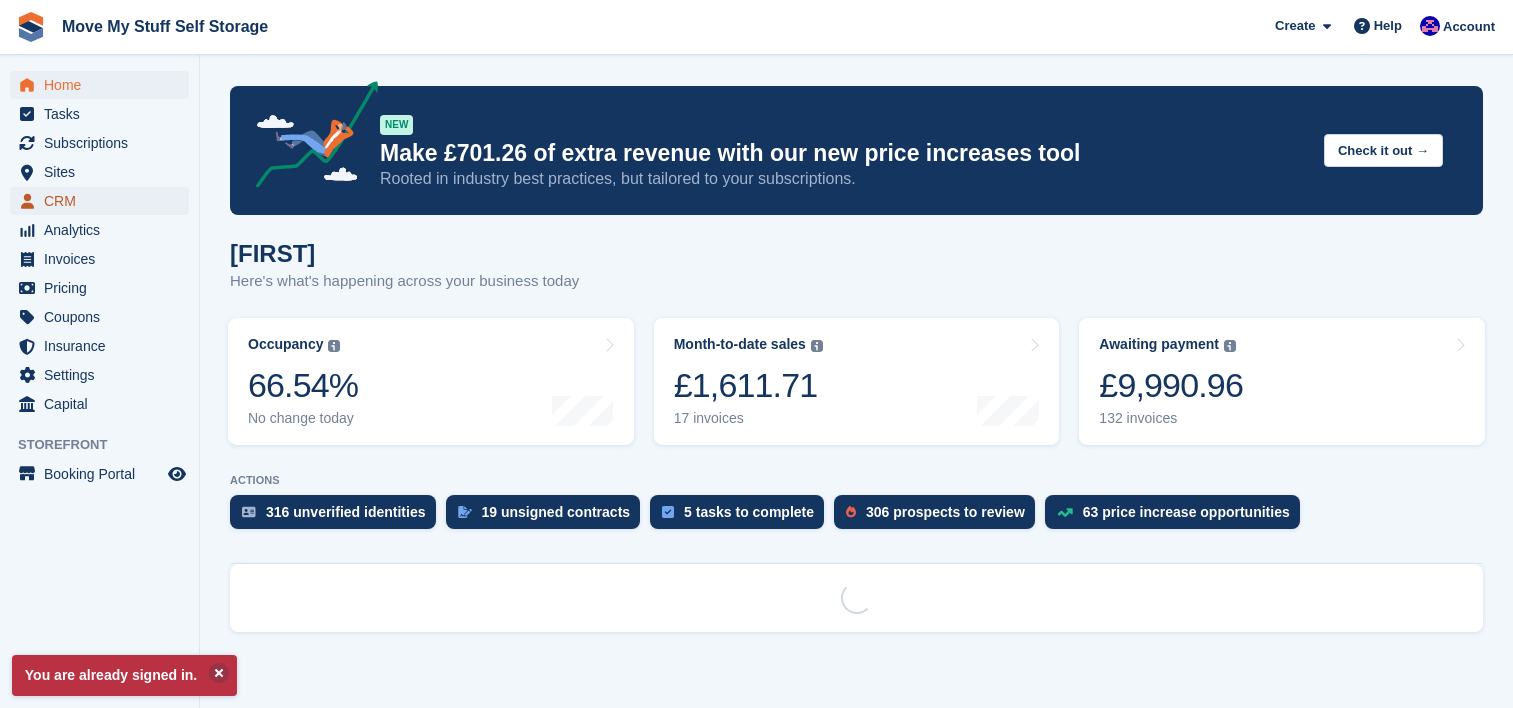 drag, startPoint x: 0, startPoint y: 0, endPoint x: 57, endPoint y: 187, distance: 195.49425 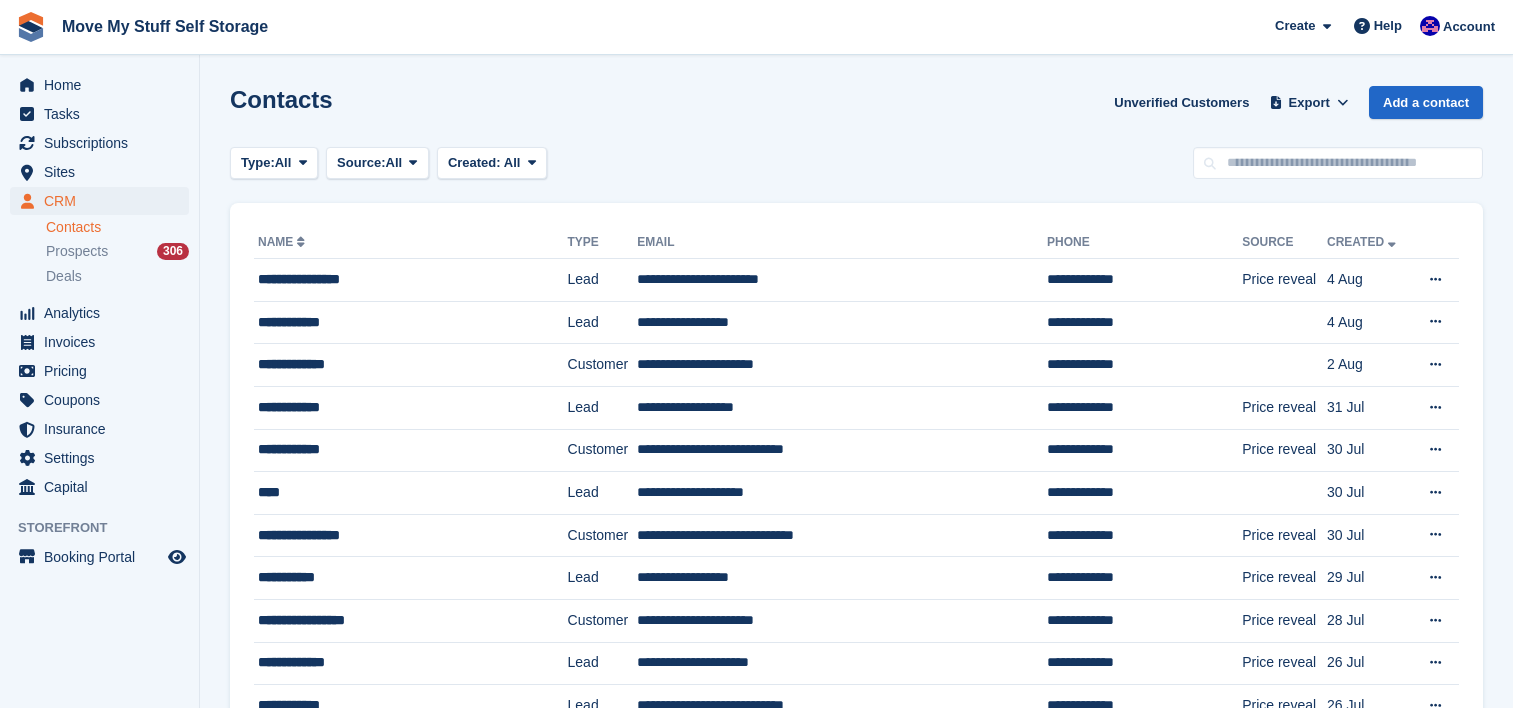 scroll, scrollTop: 0, scrollLeft: 0, axis: both 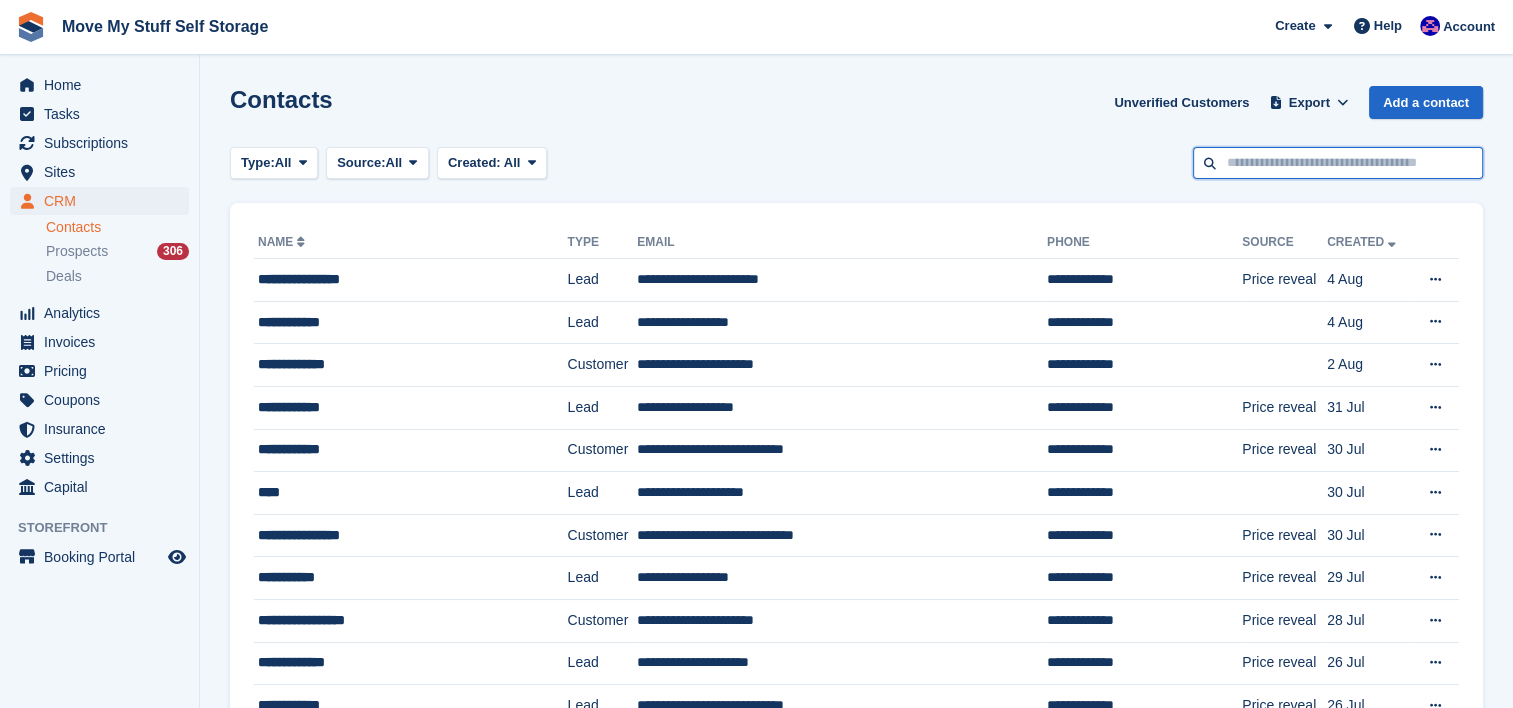 click at bounding box center [1338, 163] 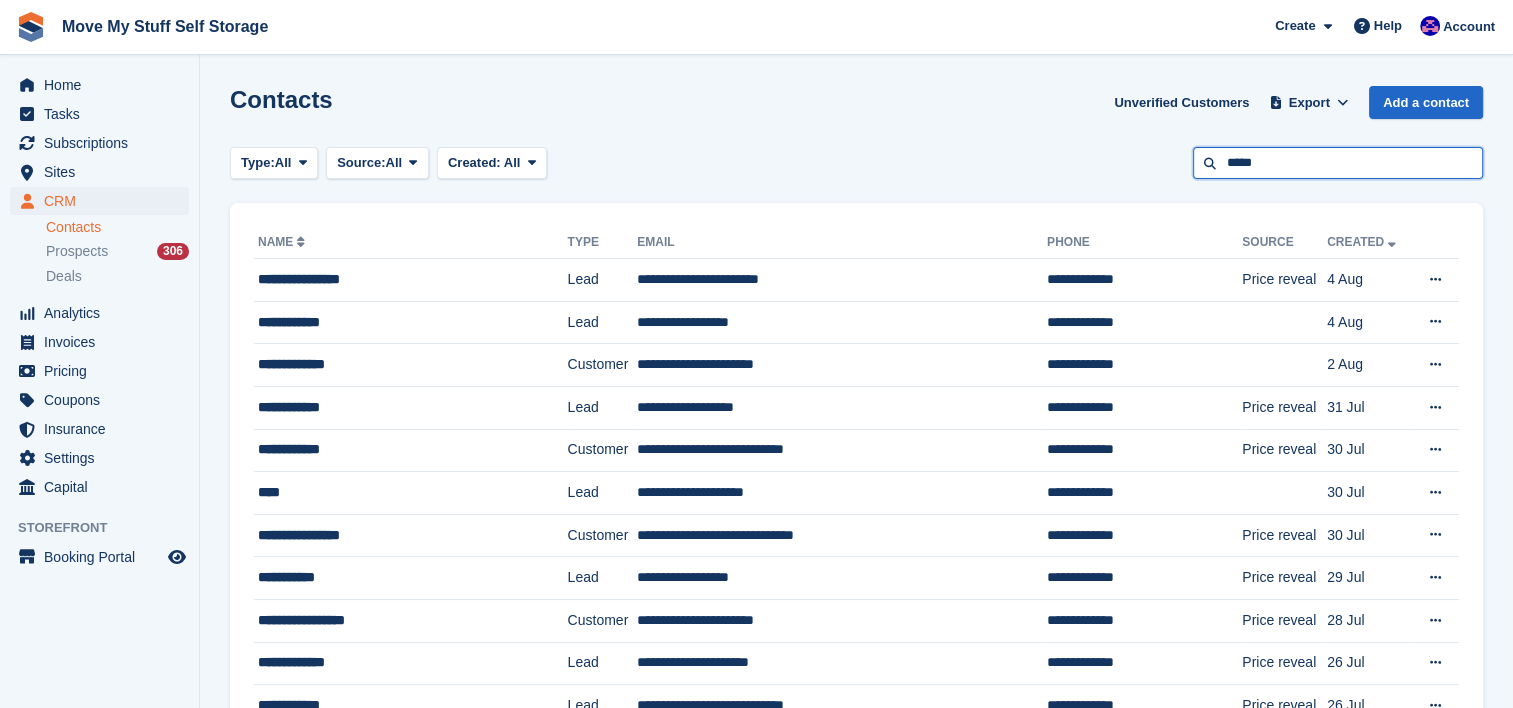 type on "*****" 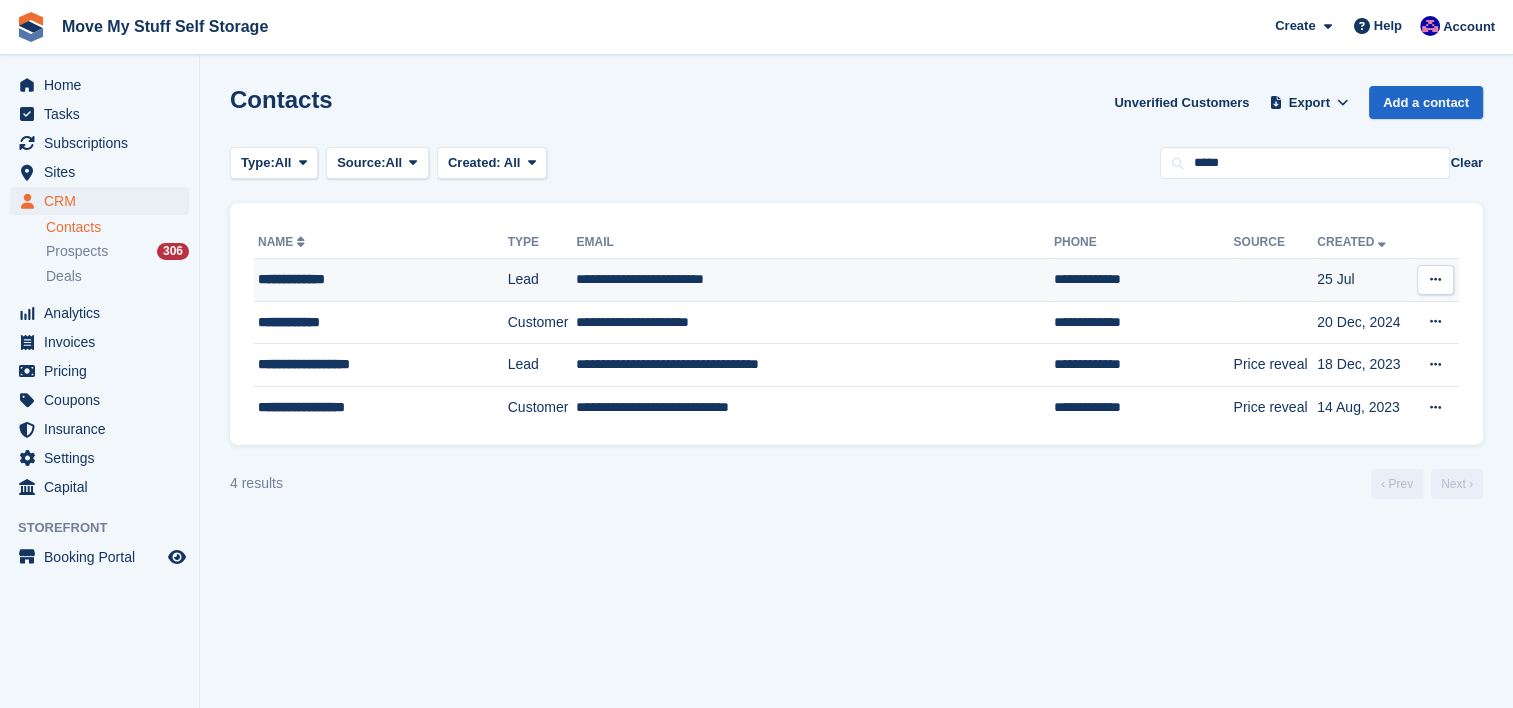 click on "**********" at bounding box center [815, 280] 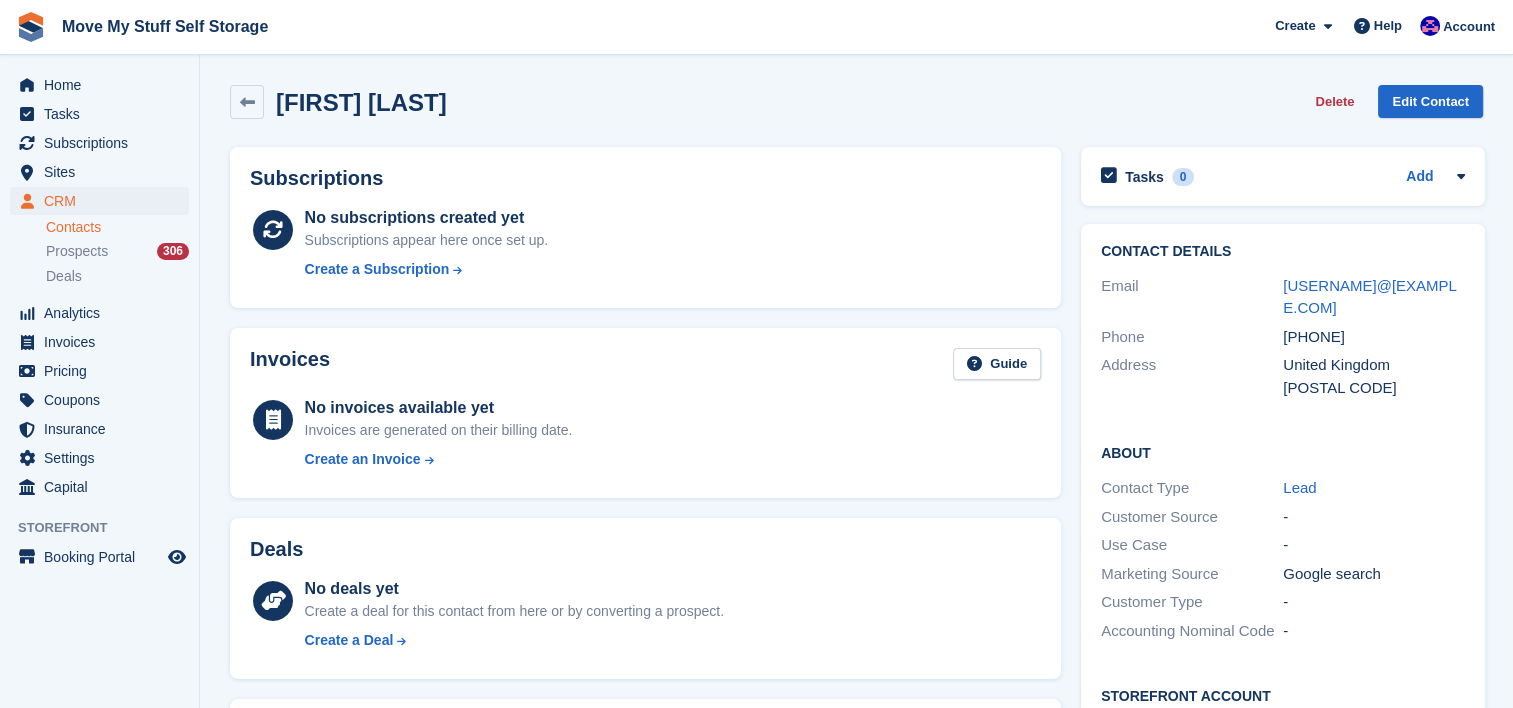 scroll, scrollTop: 0, scrollLeft: 0, axis: both 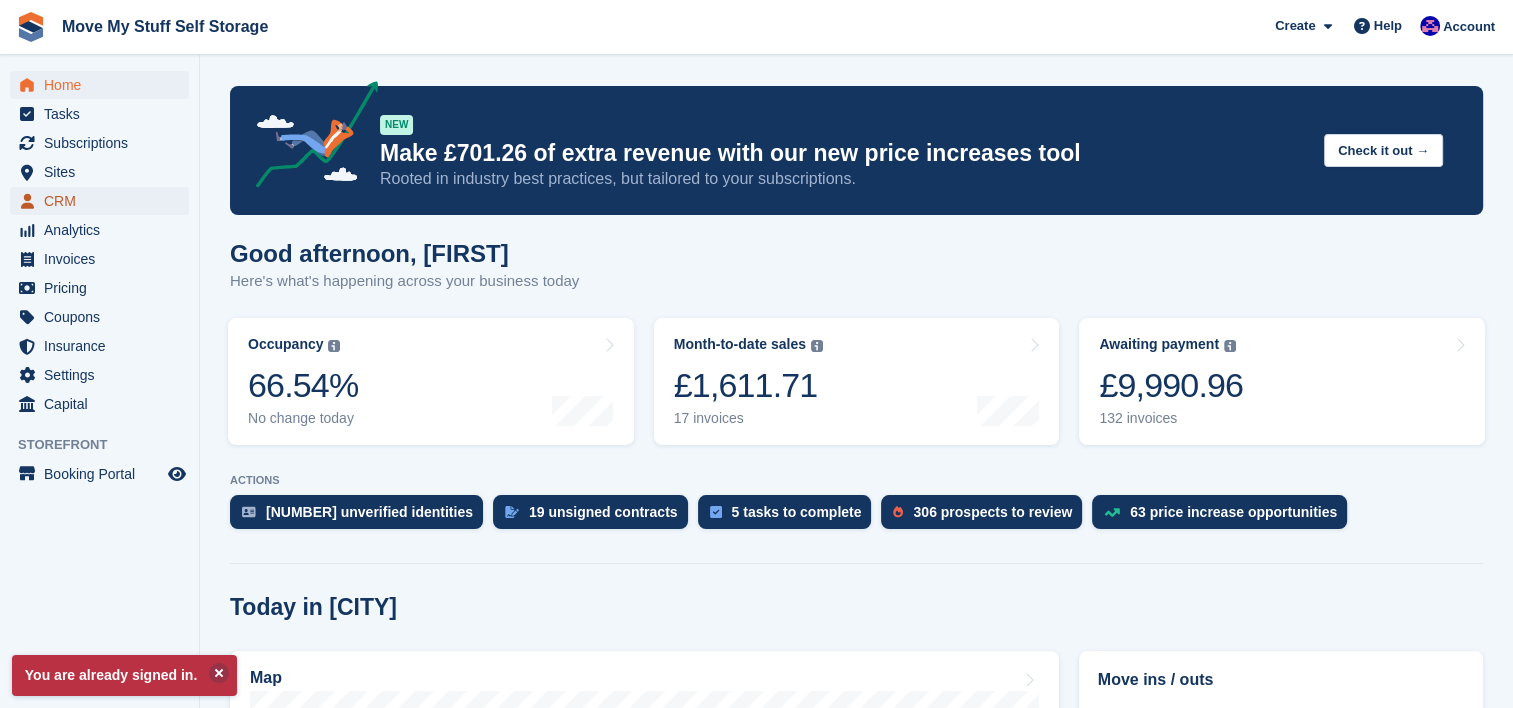 click on "CRM" at bounding box center (104, 201) 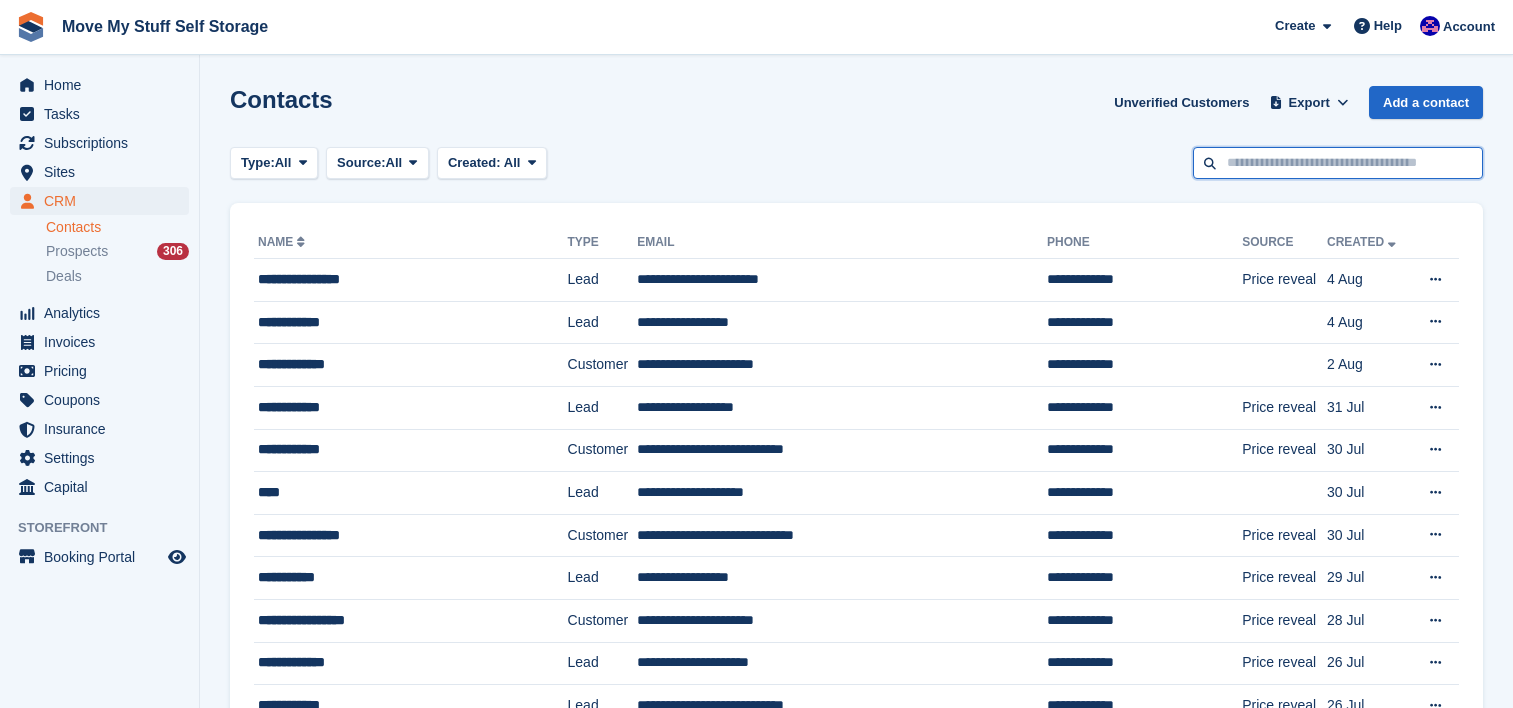 scroll, scrollTop: 0, scrollLeft: 0, axis: both 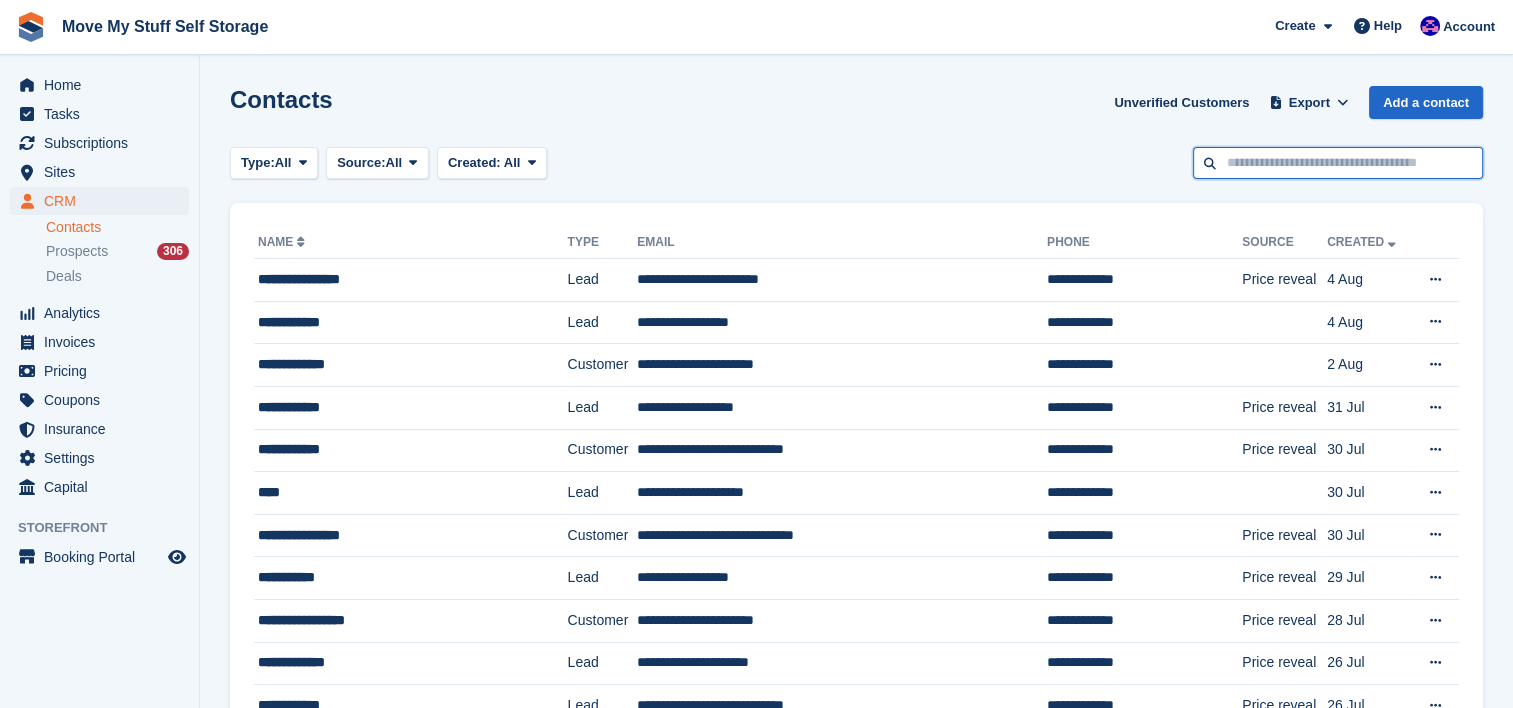 click at bounding box center (1338, 163) 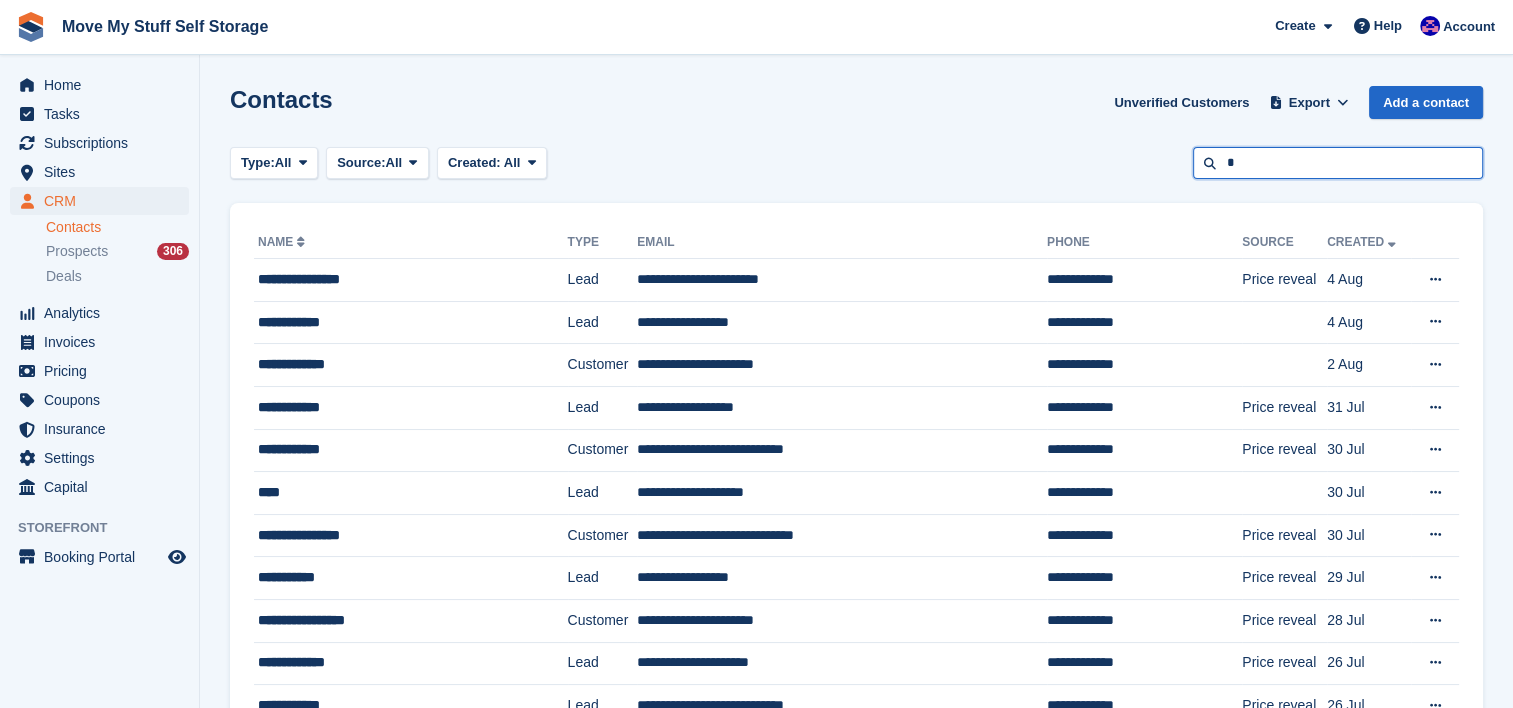 type 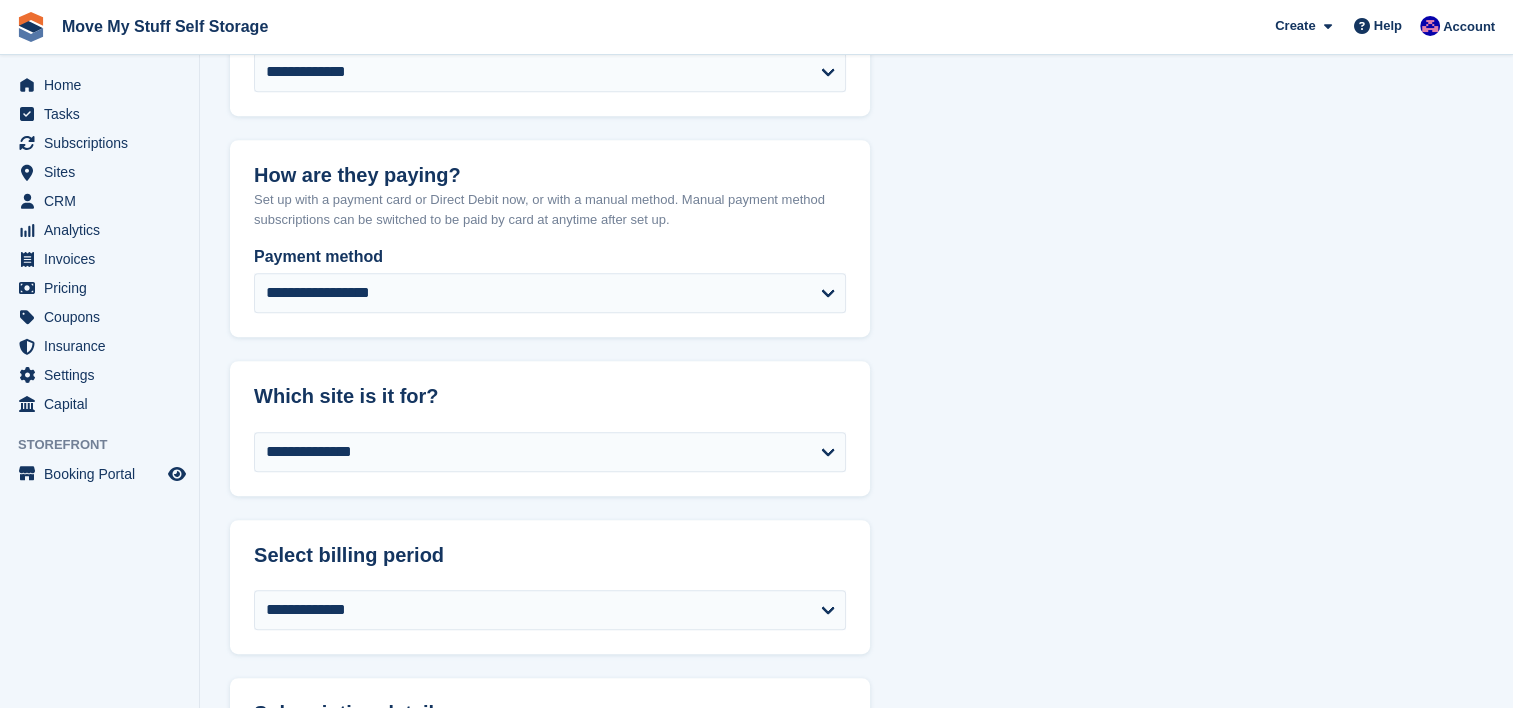 scroll, scrollTop: 902, scrollLeft: 0, axis: vertical 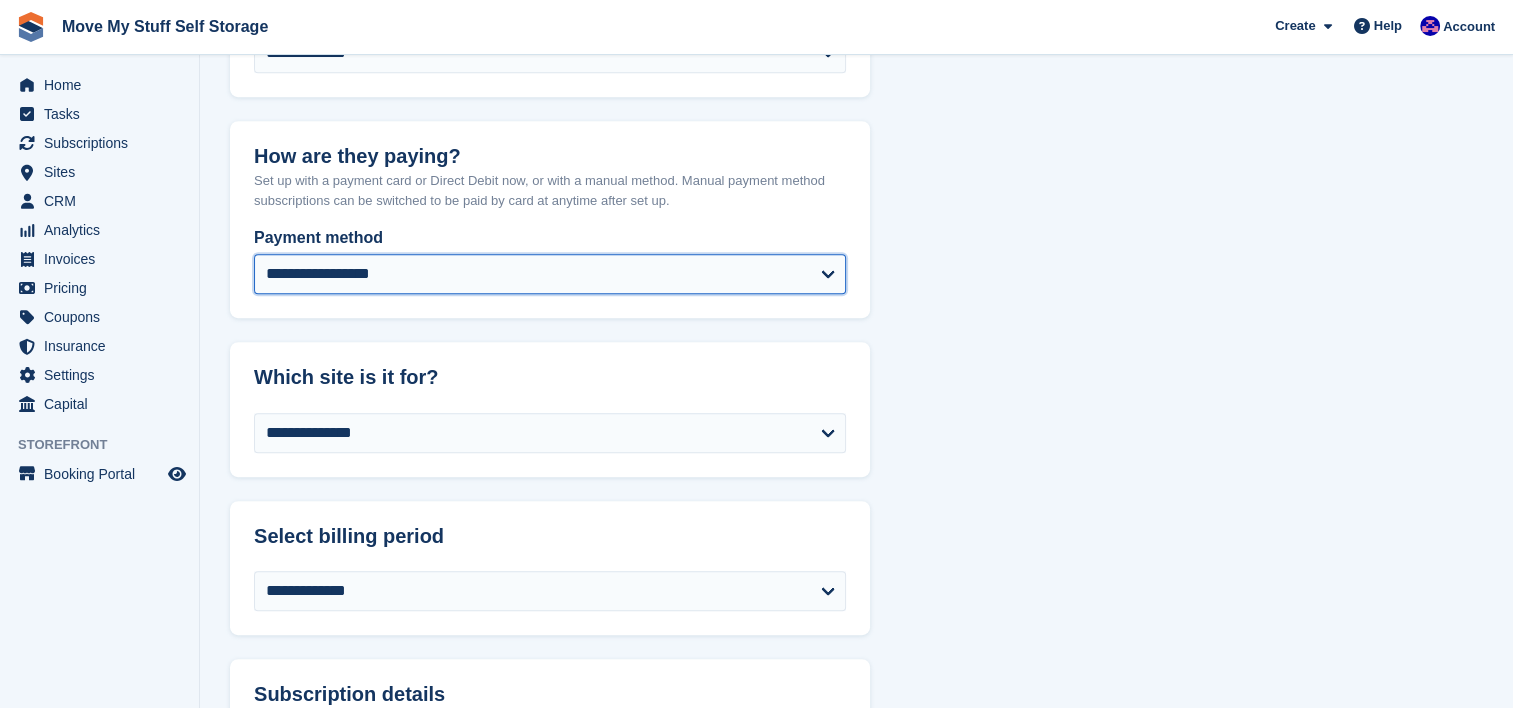 click on "**********" at bounding box center [550, 274] 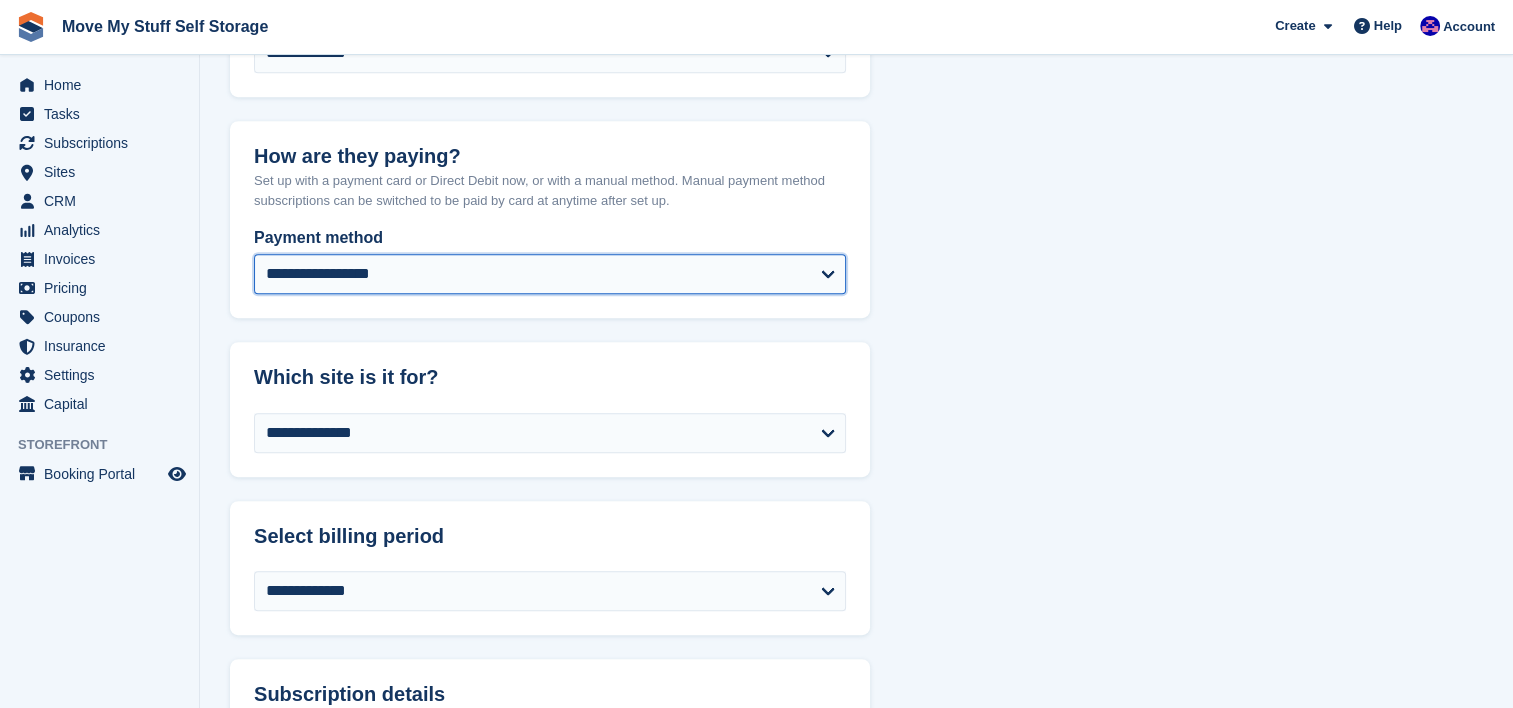 select on "*****" 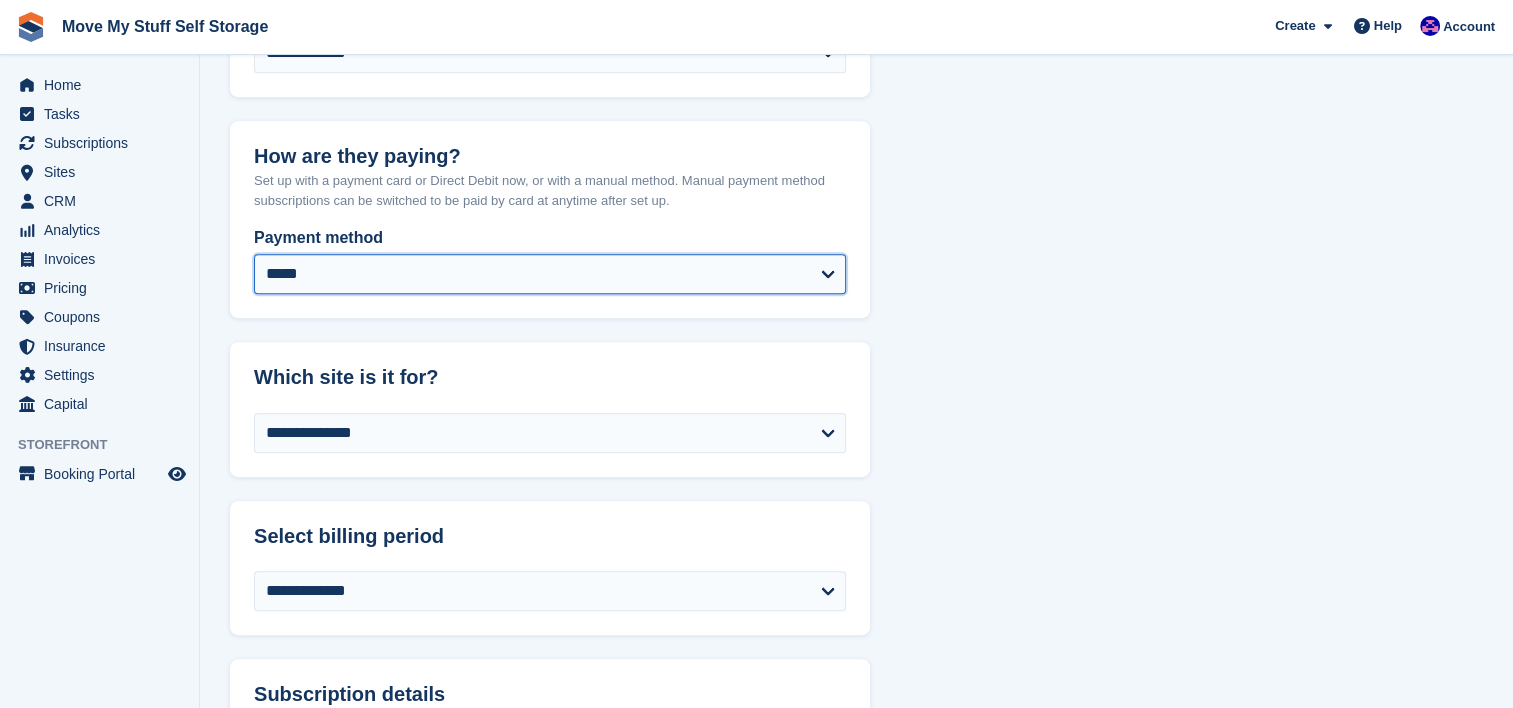 click on "**********" at bounding box center (550, 274) 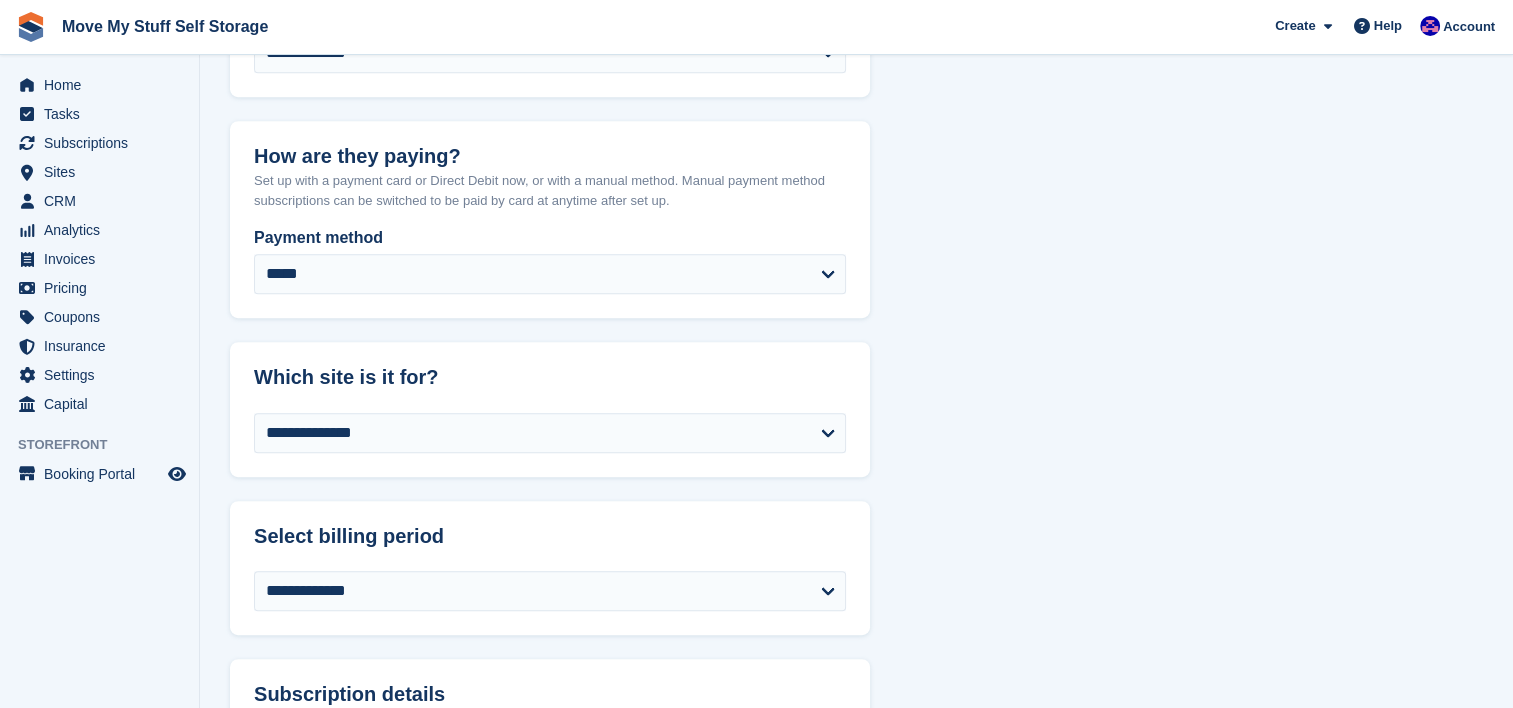 click on "**********" at bounding box center (550, 445) 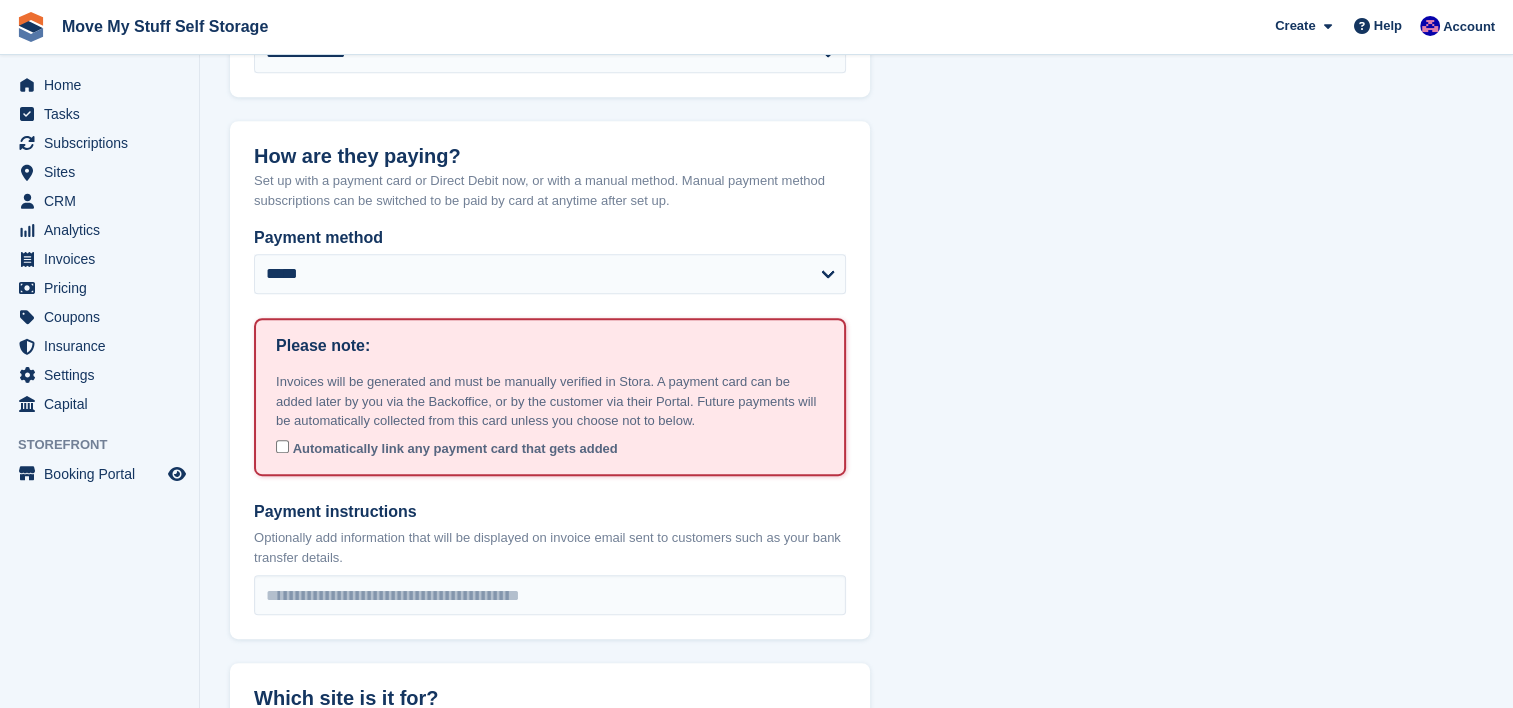 type on "**********" 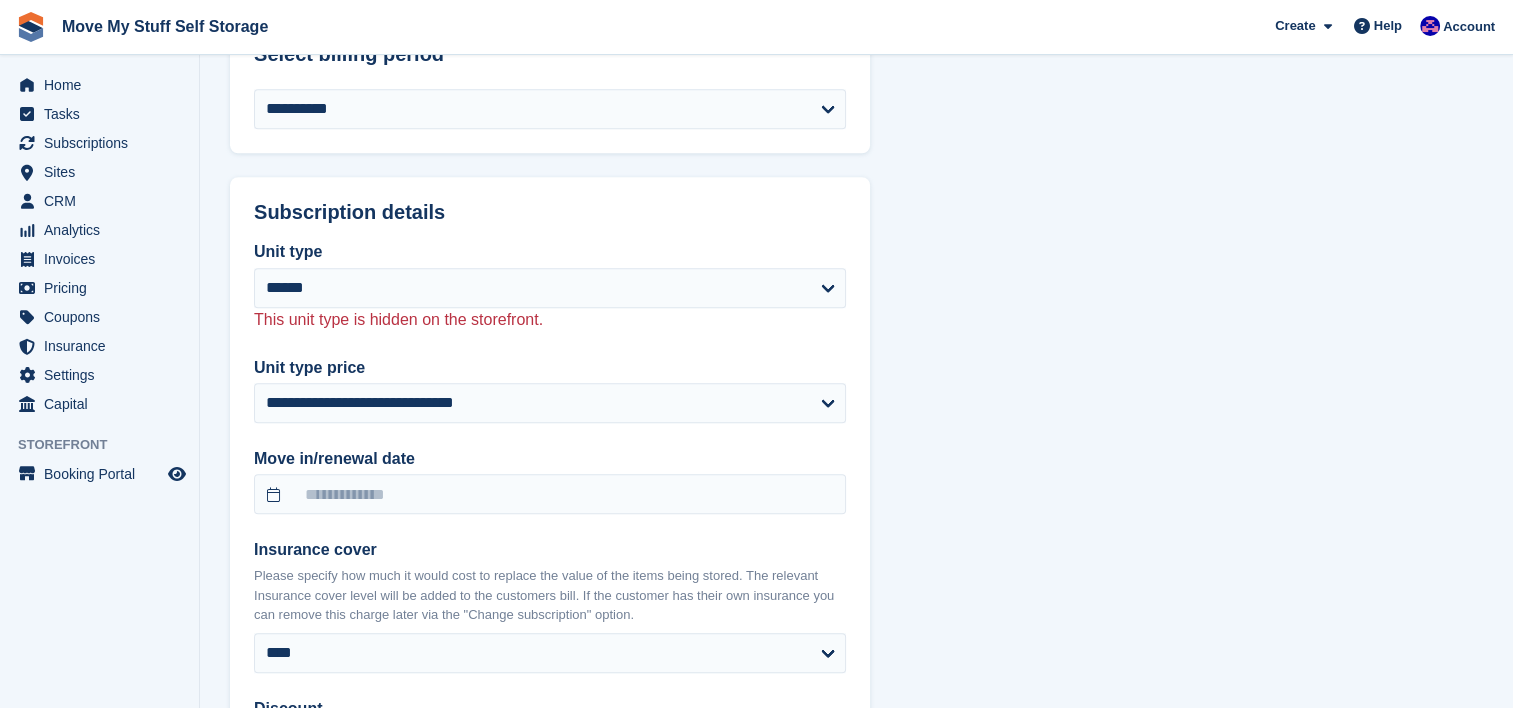 scroll, scrollTop: 1742, scrollLeft: 0, axis: vertical 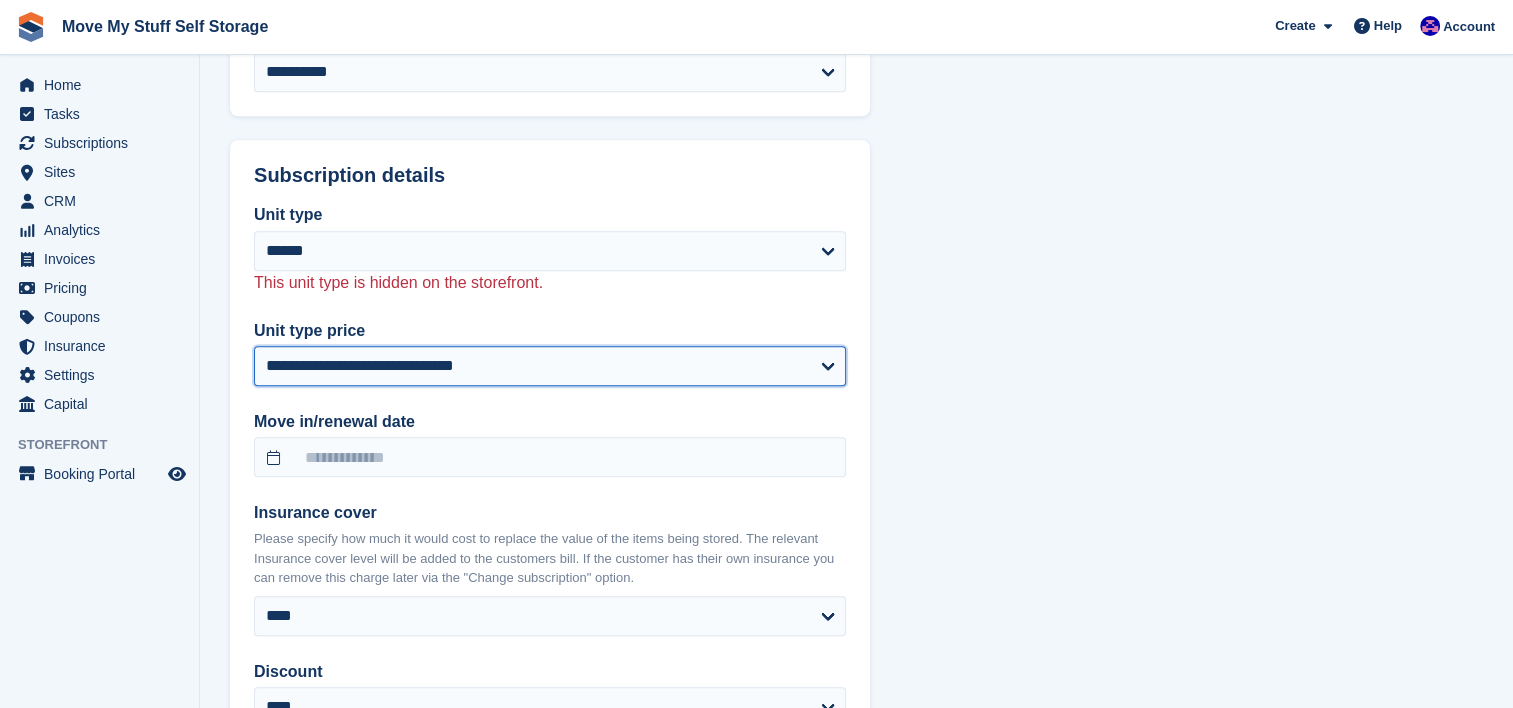 click on "**********" at bounding box center (550, 366) 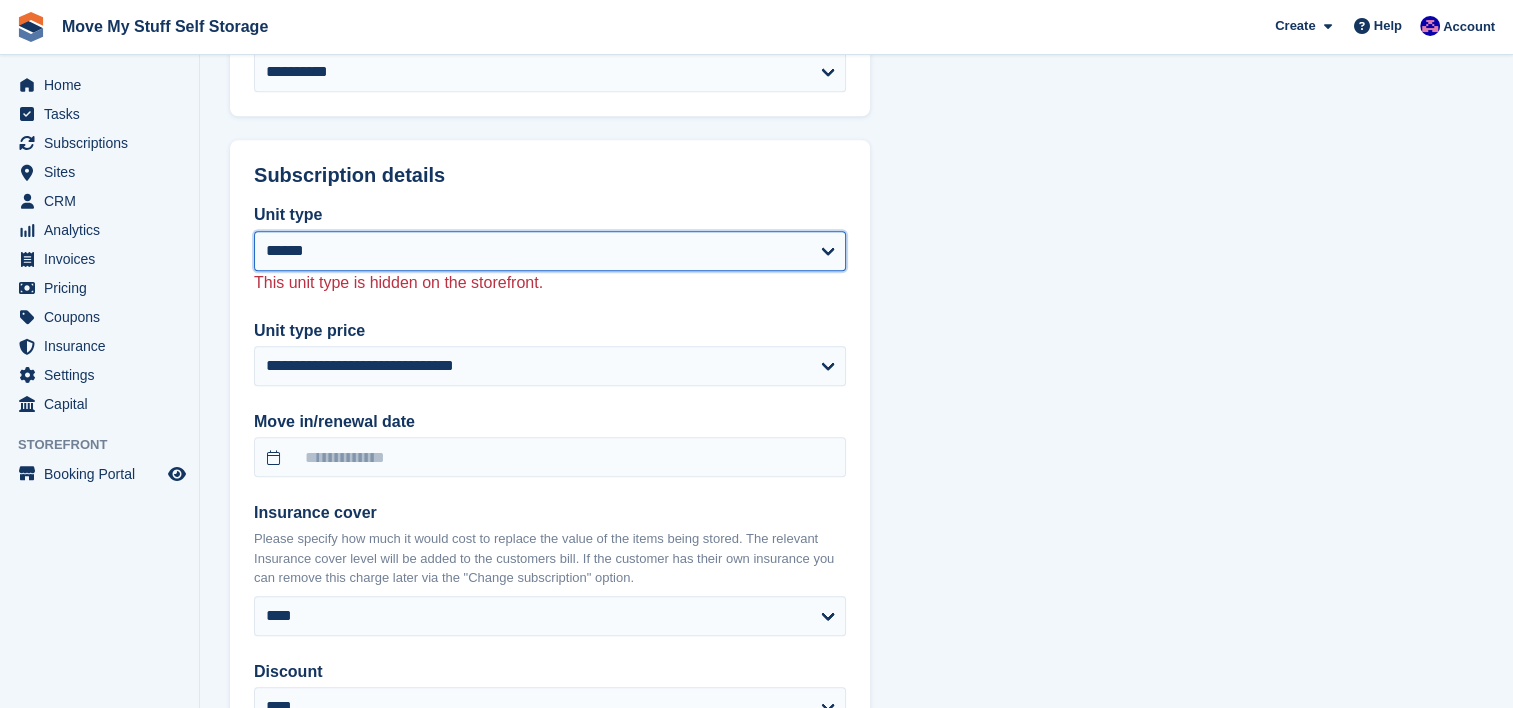click on "**********" at bounding box center [550, 251] 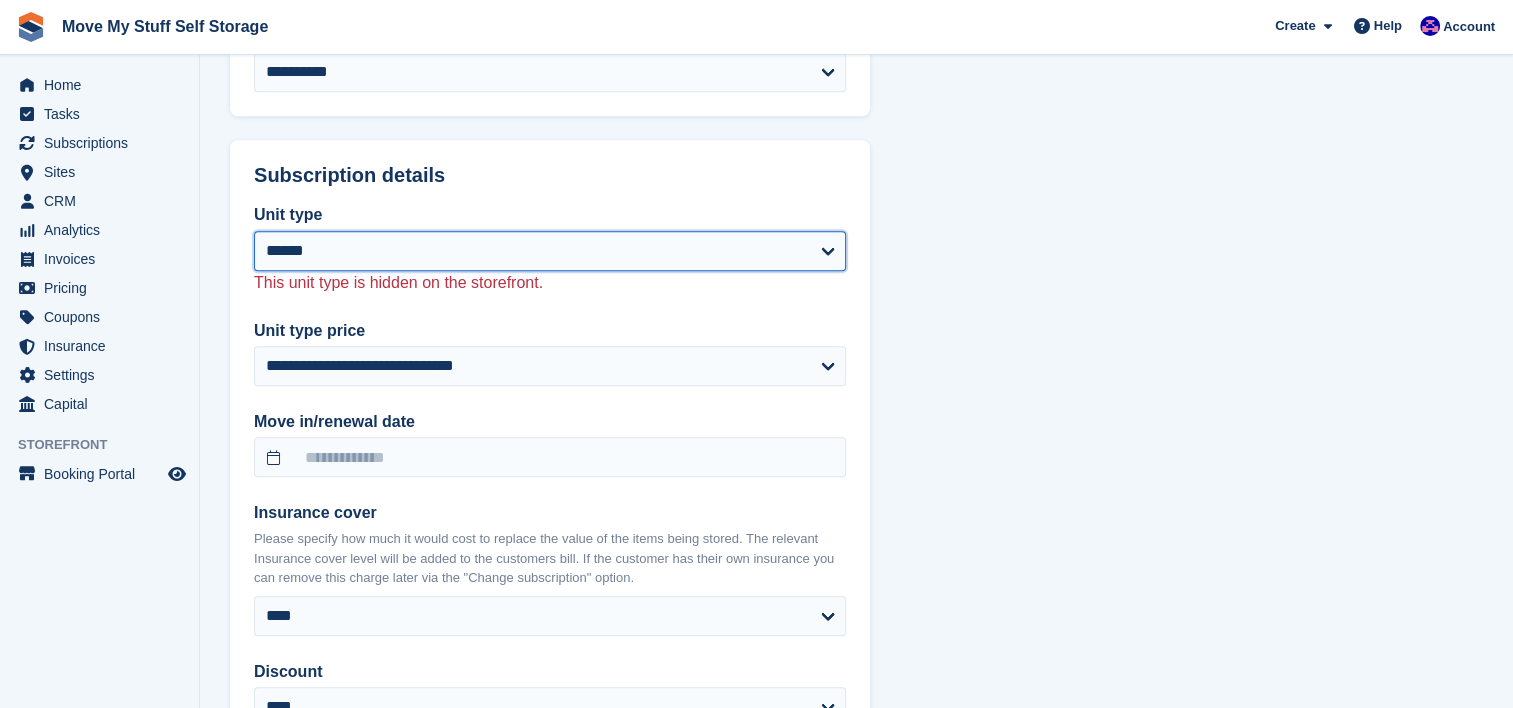 select on "****" 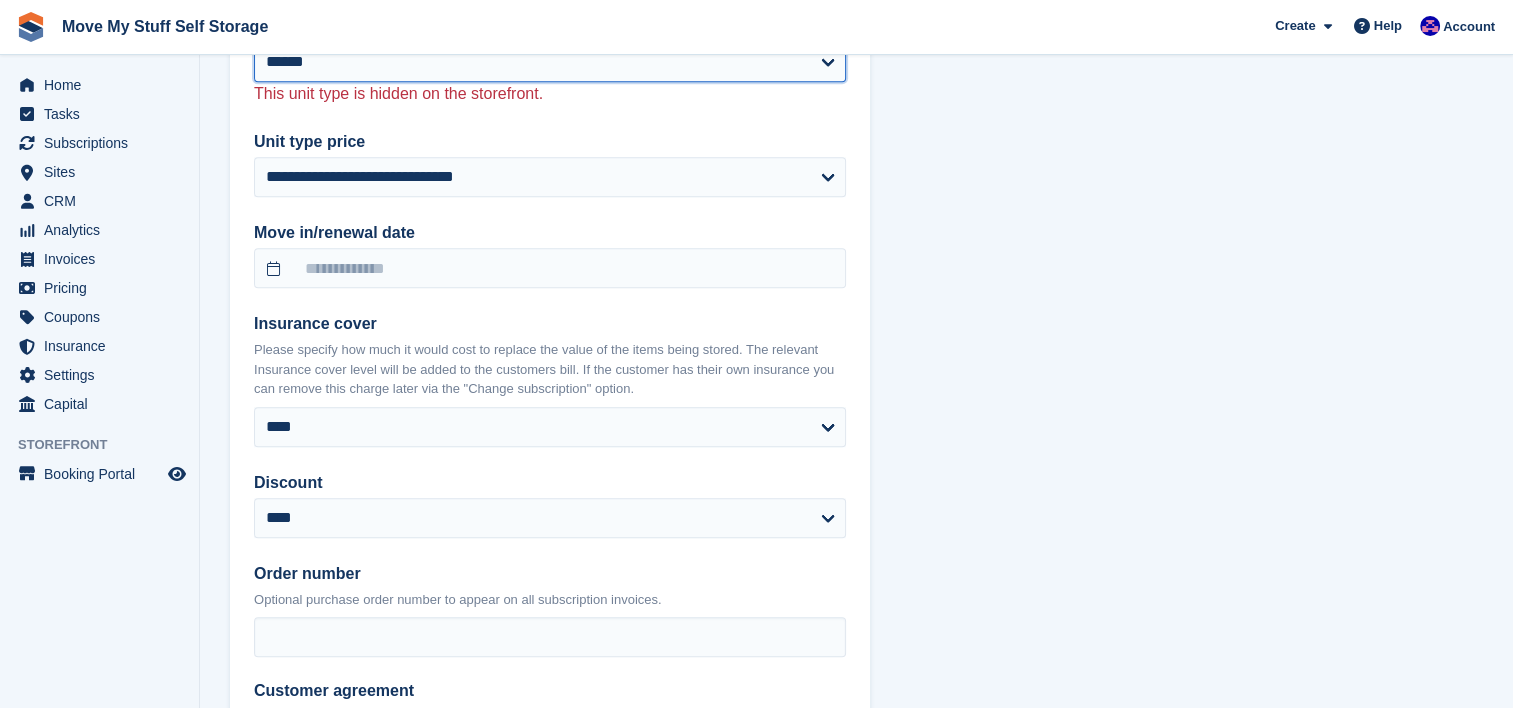scroll, scrollTop: 1948, scrollLeft: 0, axis: vertical 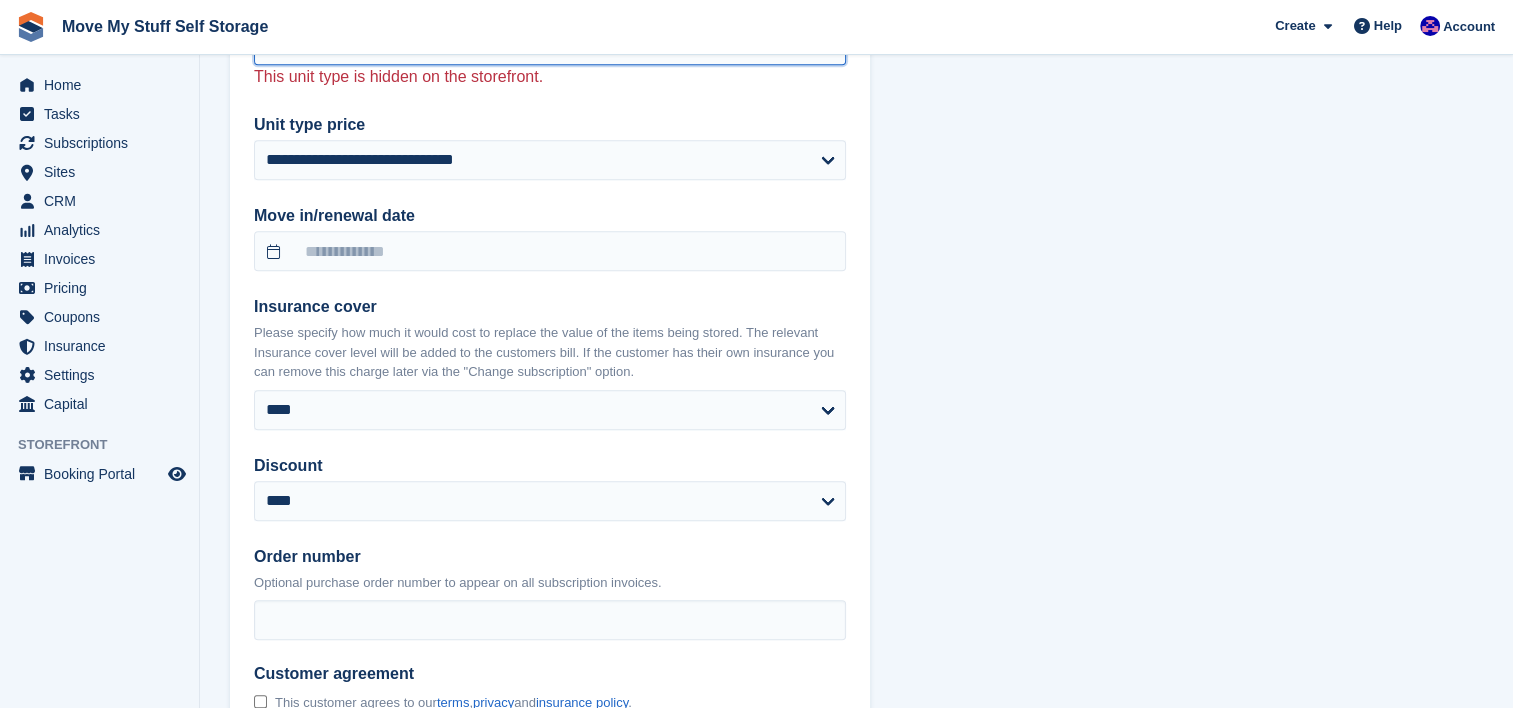 select on "******" 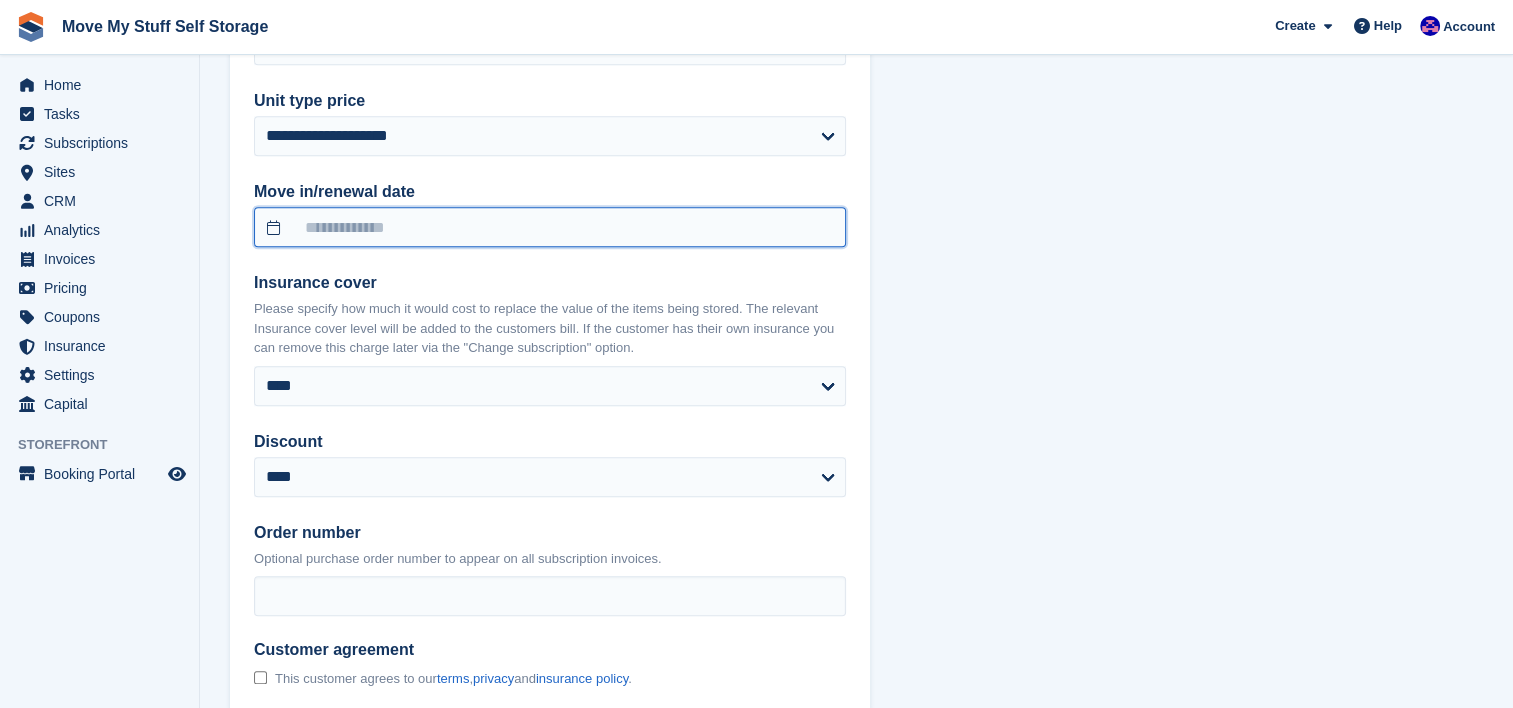 click at bounding box center [550, 227] 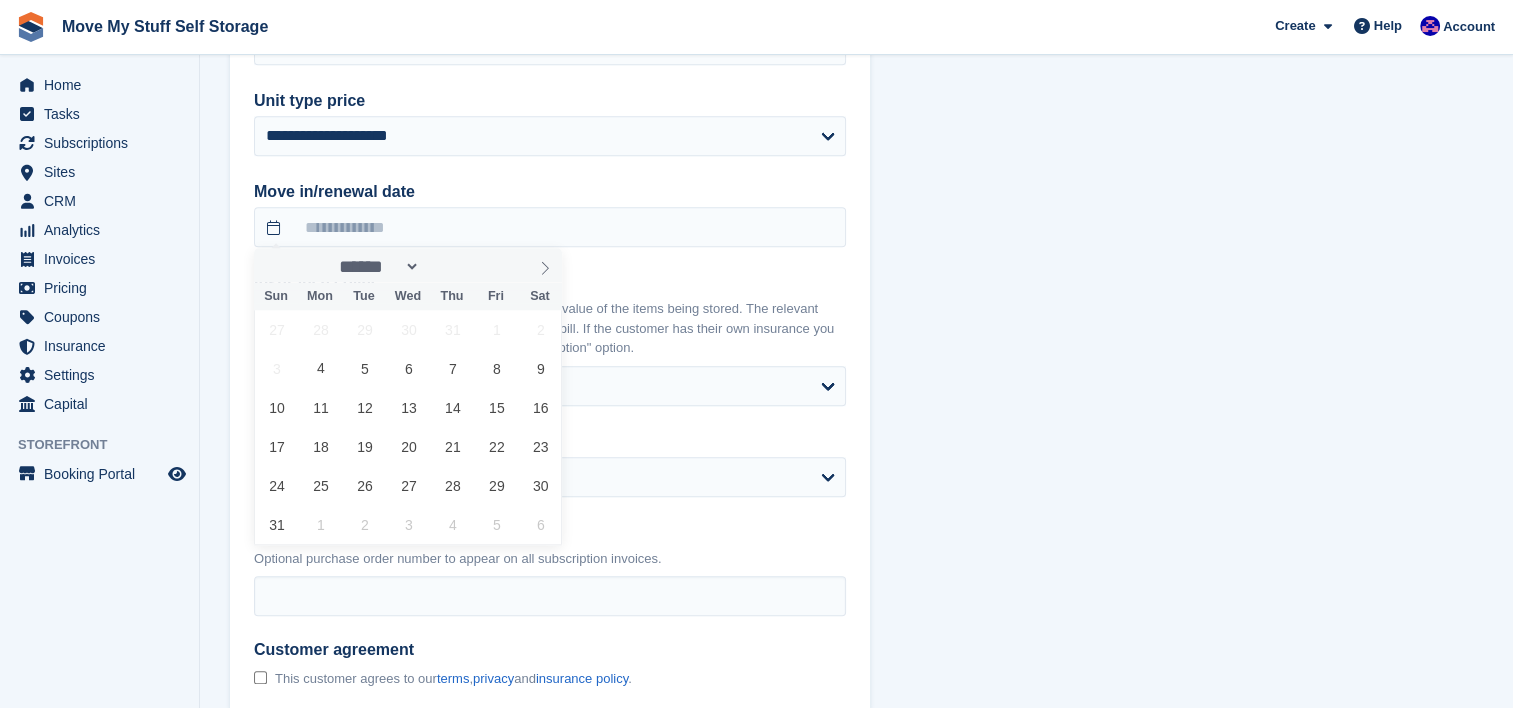 click on "**********" at bounding box center [856, 64] 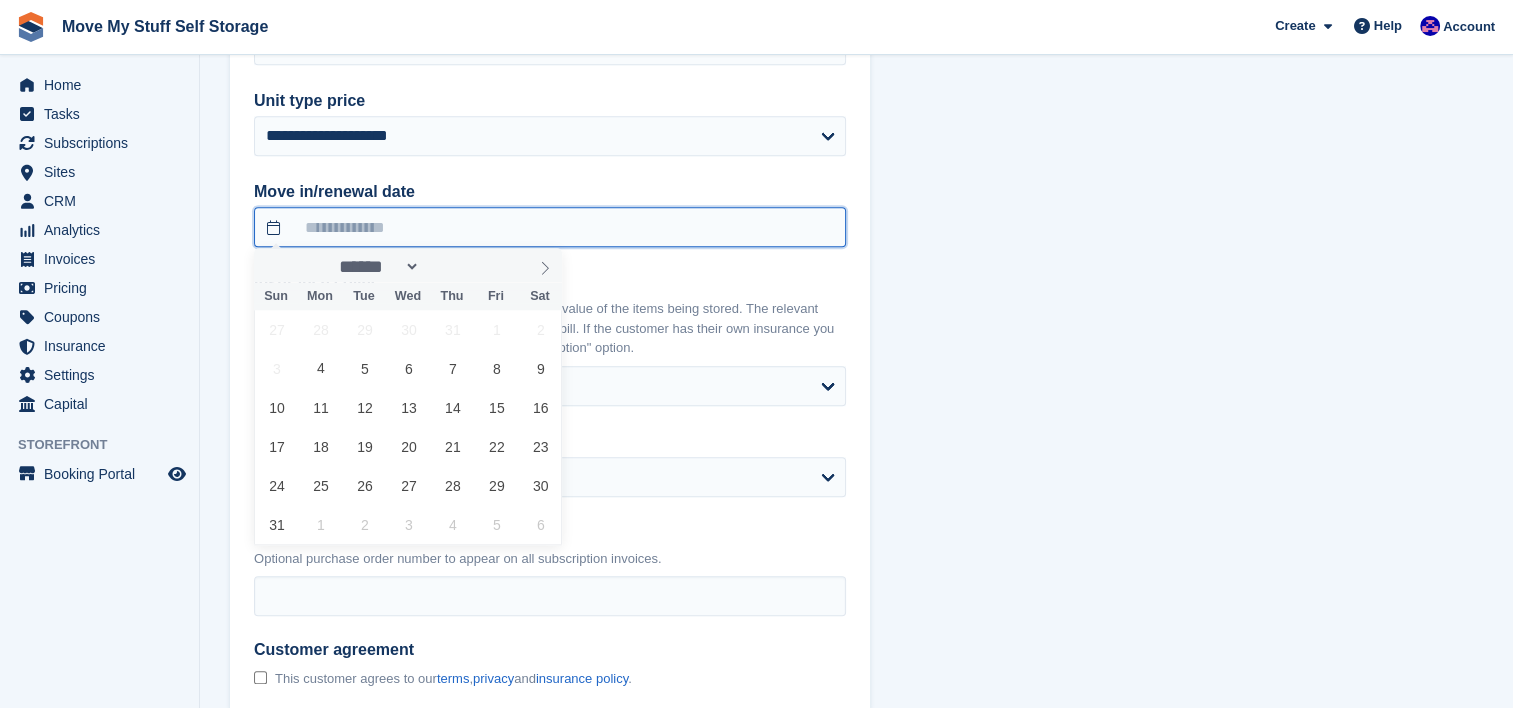 click at bounding box center (550, 227) 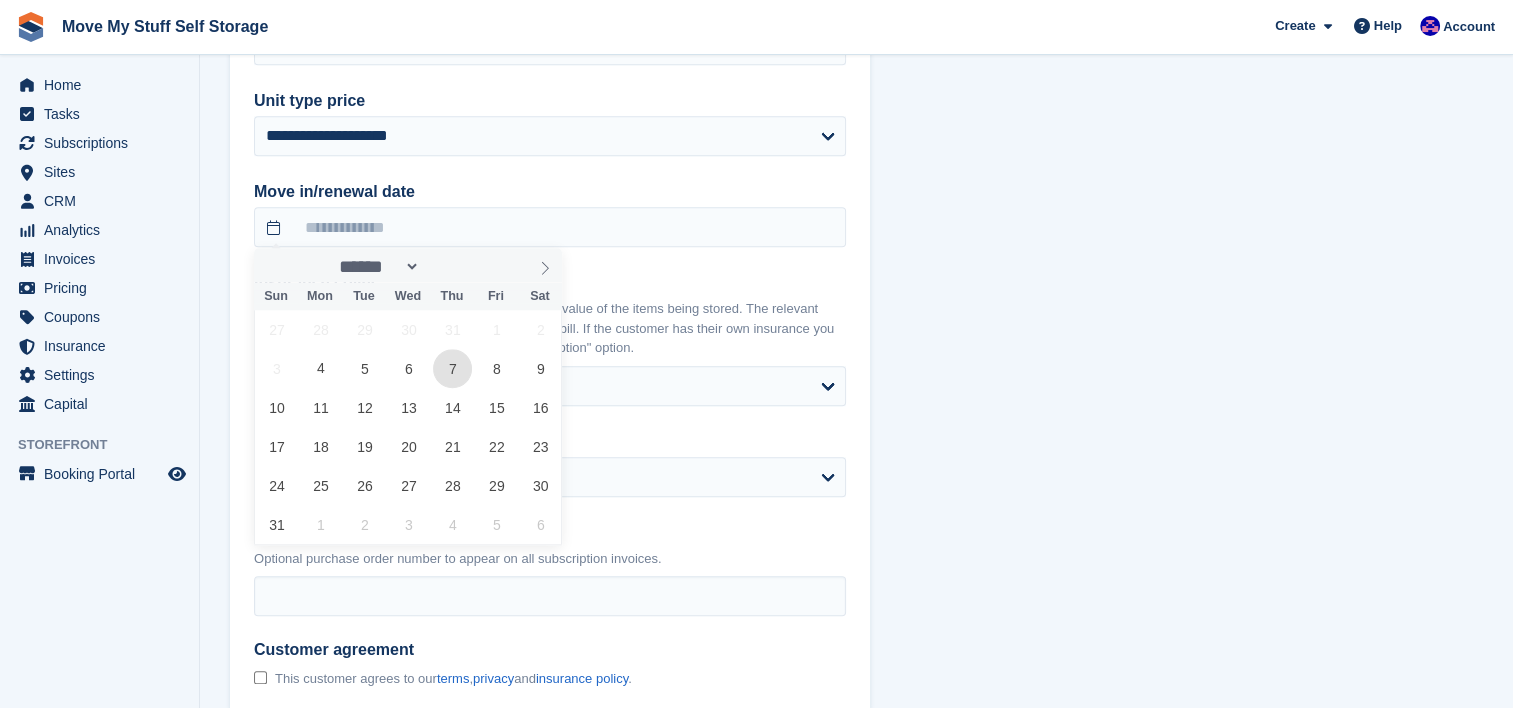 click on "7" at bounding box center (452, 368) 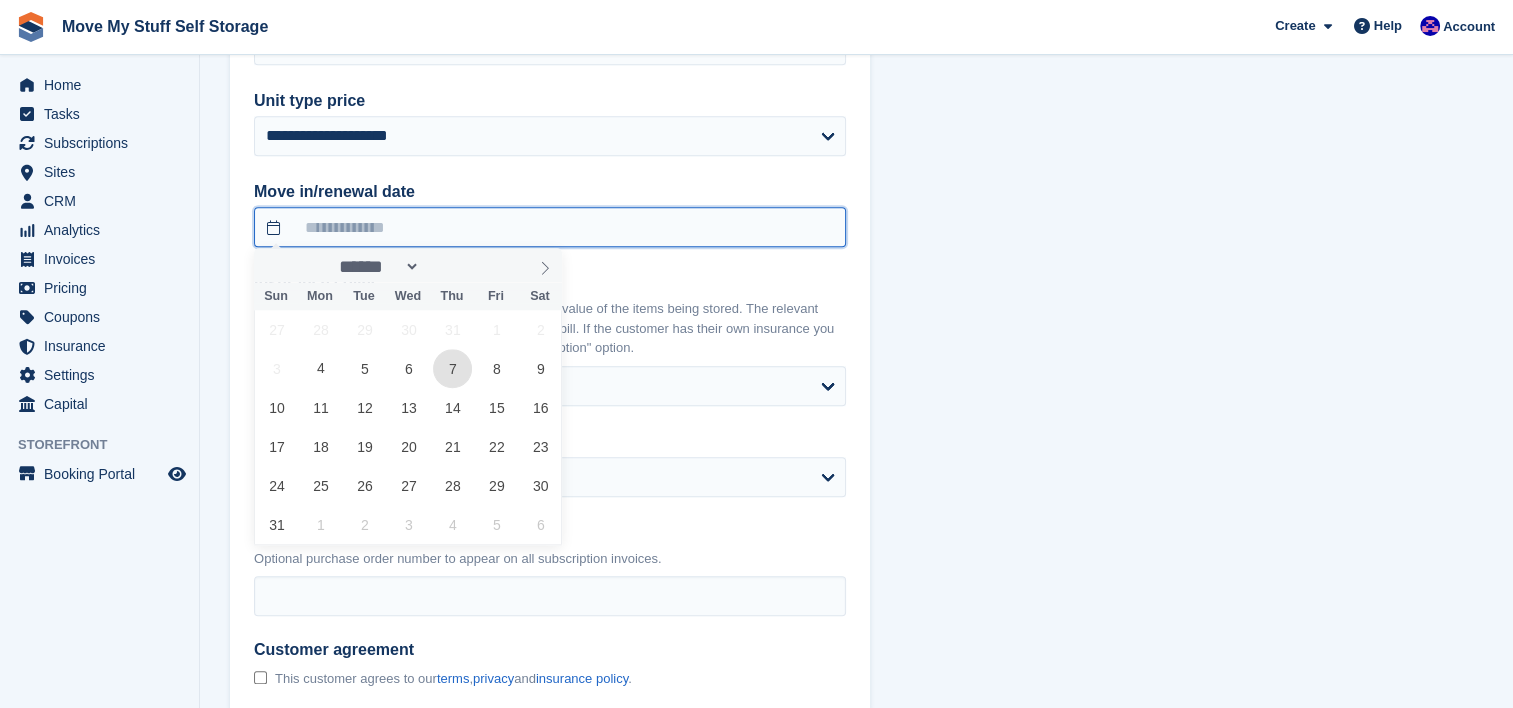 type on "**********" 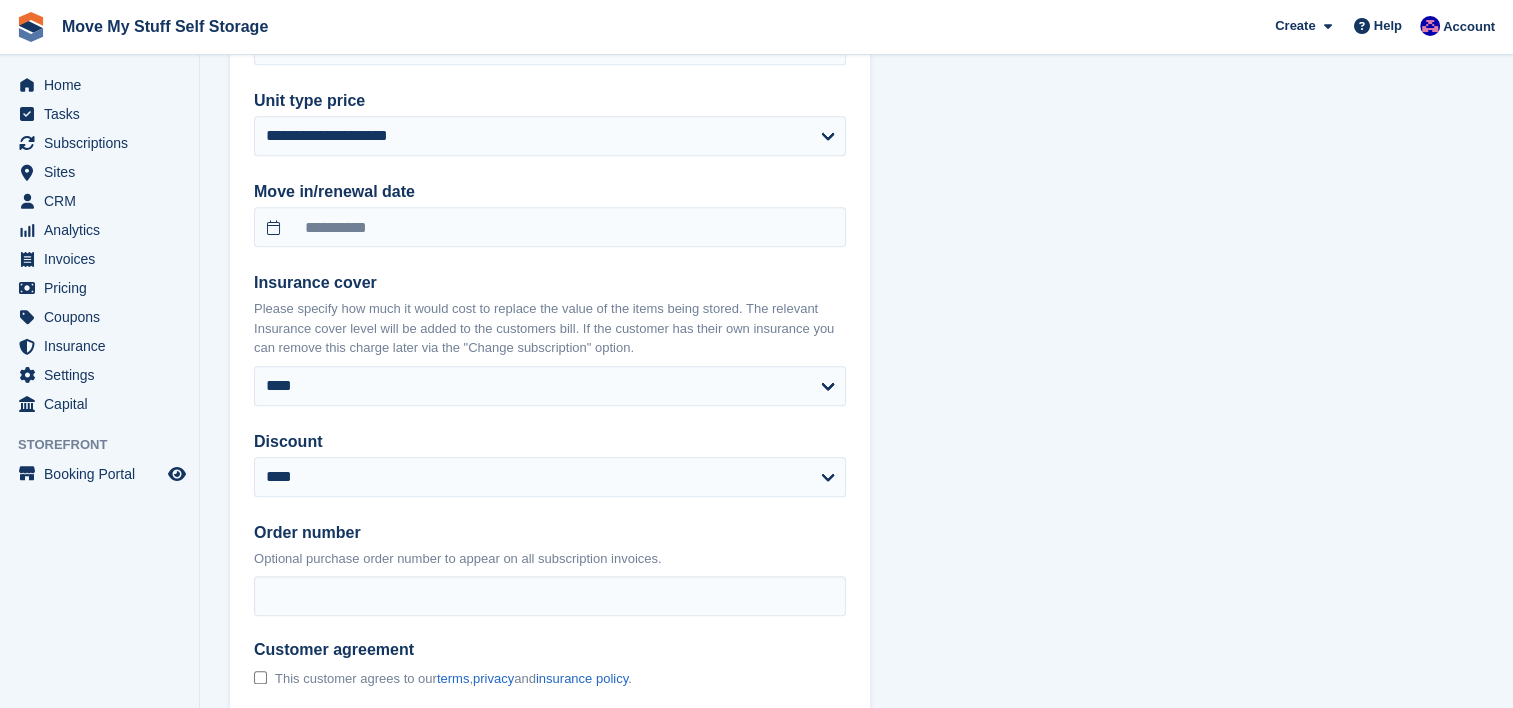 click on "**********" at bounding box center (856, 64) 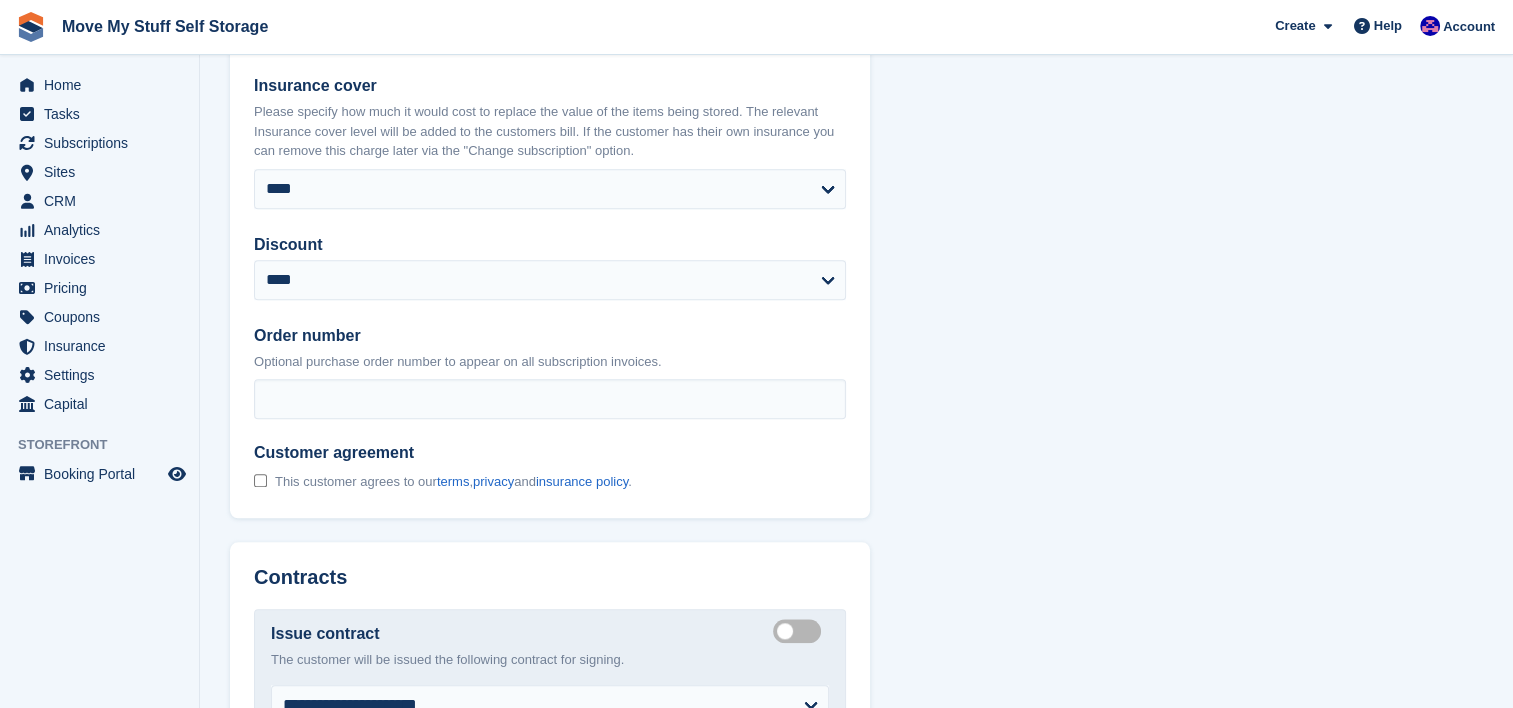 scroll, scrollTop: 2209, scrollLeft: 0, axis: vertical 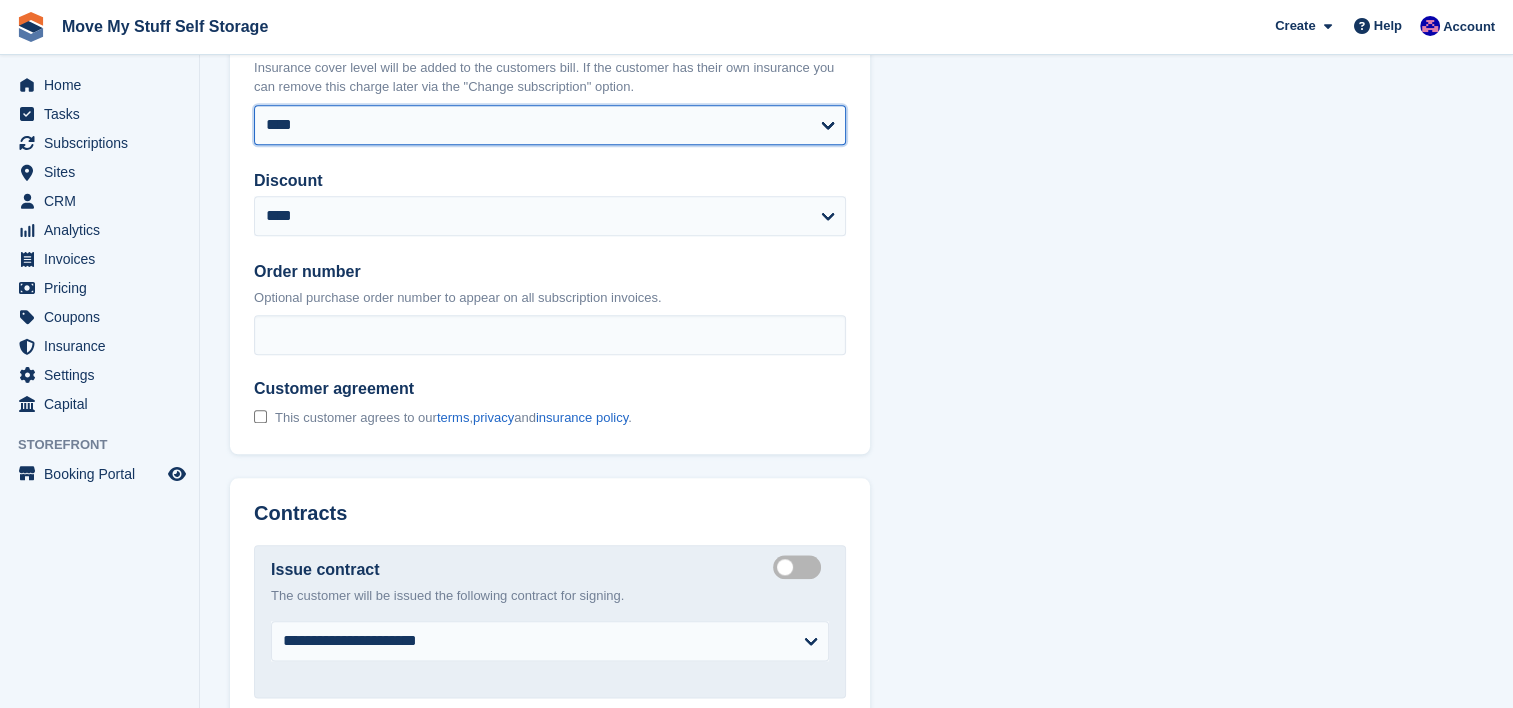 click on "****
******
******
******
******
******
******
******
******
******
*******
*******
*******
*******
*******
*******
*******
*******
*******
*******
*******
*******
*******
*******
*******
*******" at bounding box center (550, 125) 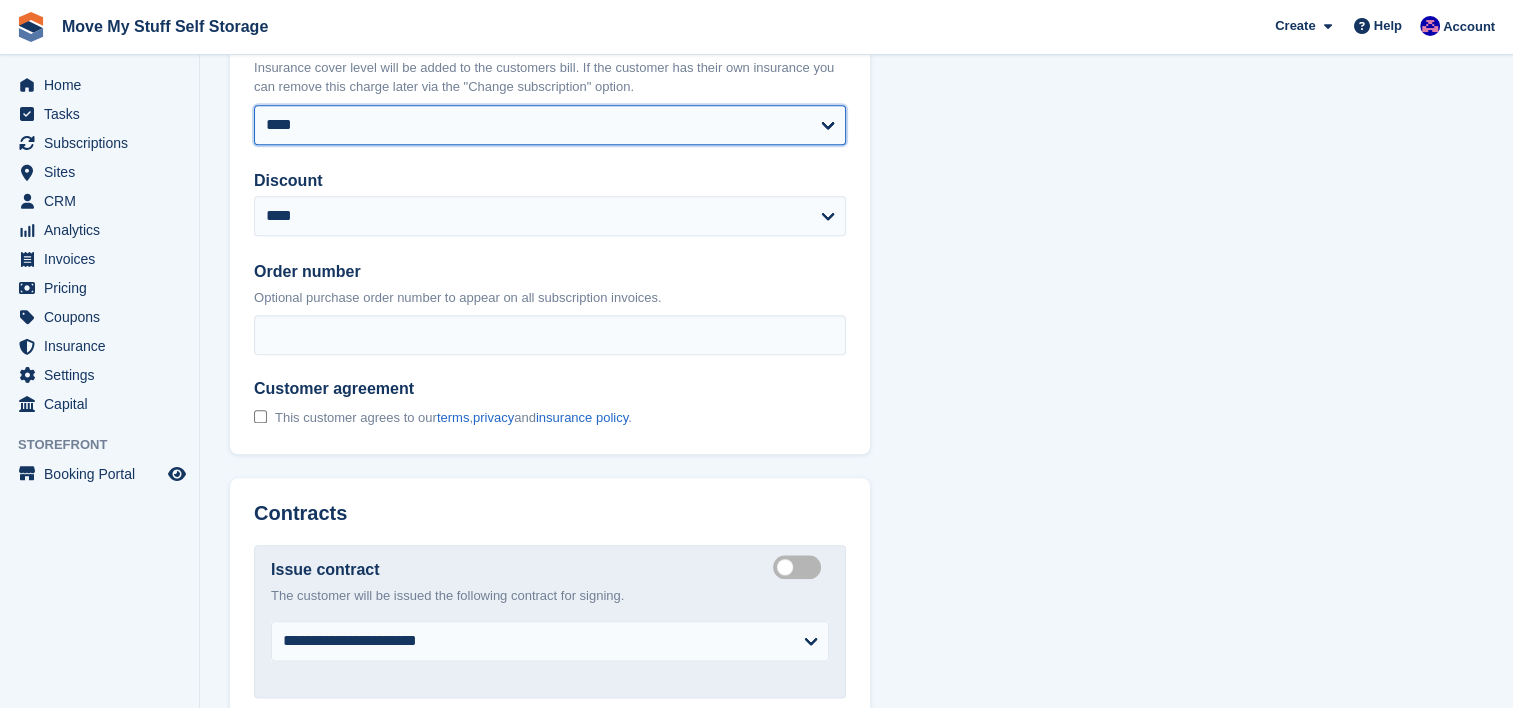 select on "****" 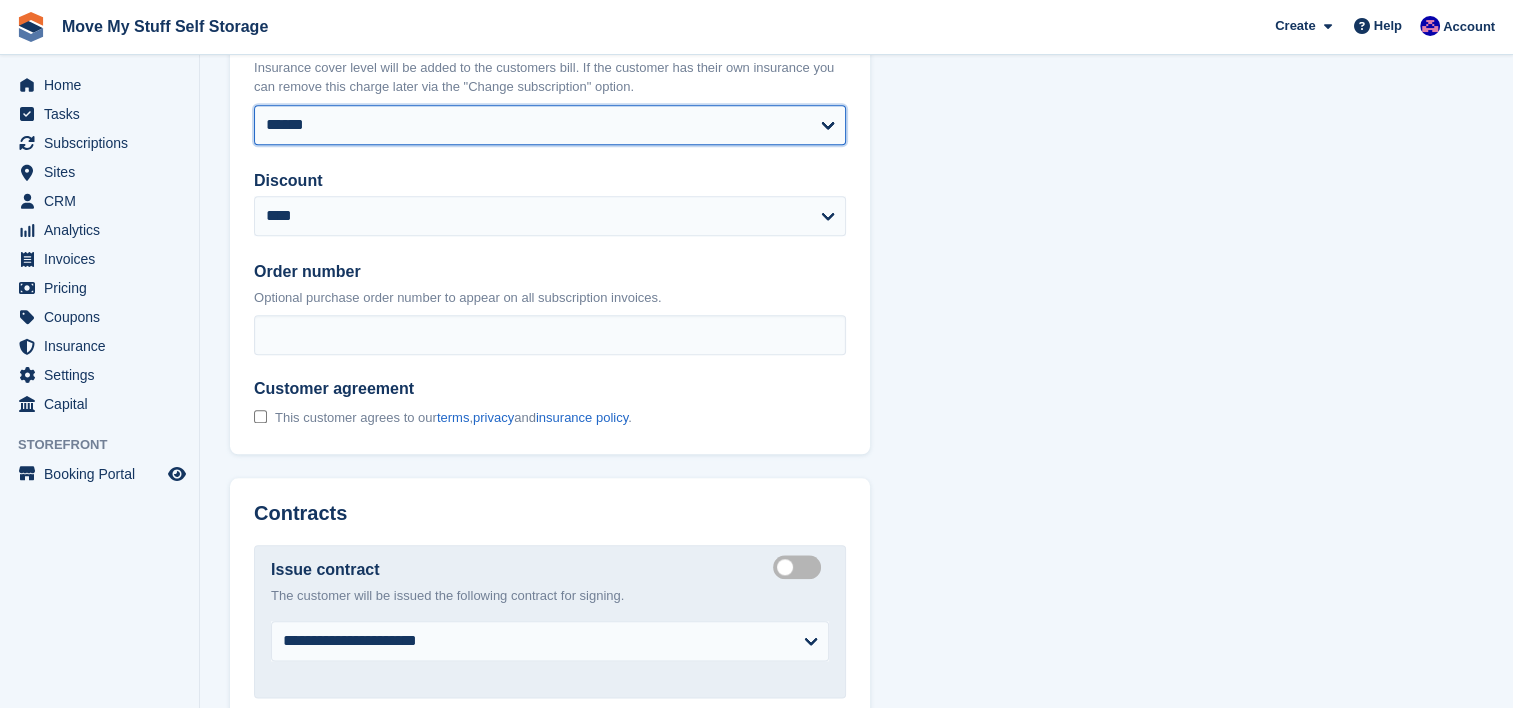 click on "****
******
******
******
******
******
******
******
******
******
*******
*******
*******
*******
*******
*******
*******
*******
*******
*******
*******
*******
*******
*******
*******
*******" at bounding box center [550, 125] 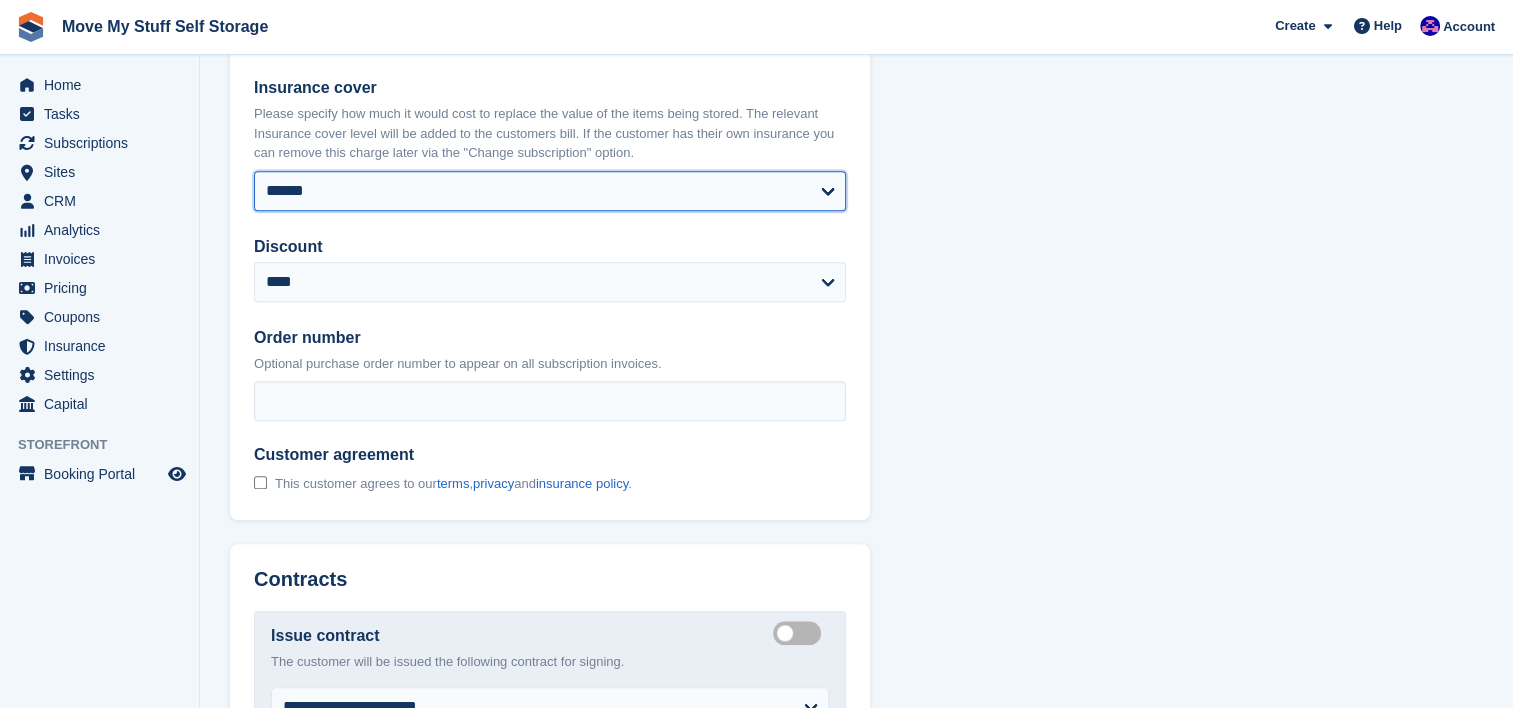 scroll, scrollTop: 2136, scrollLeft: 0, axis: vertical 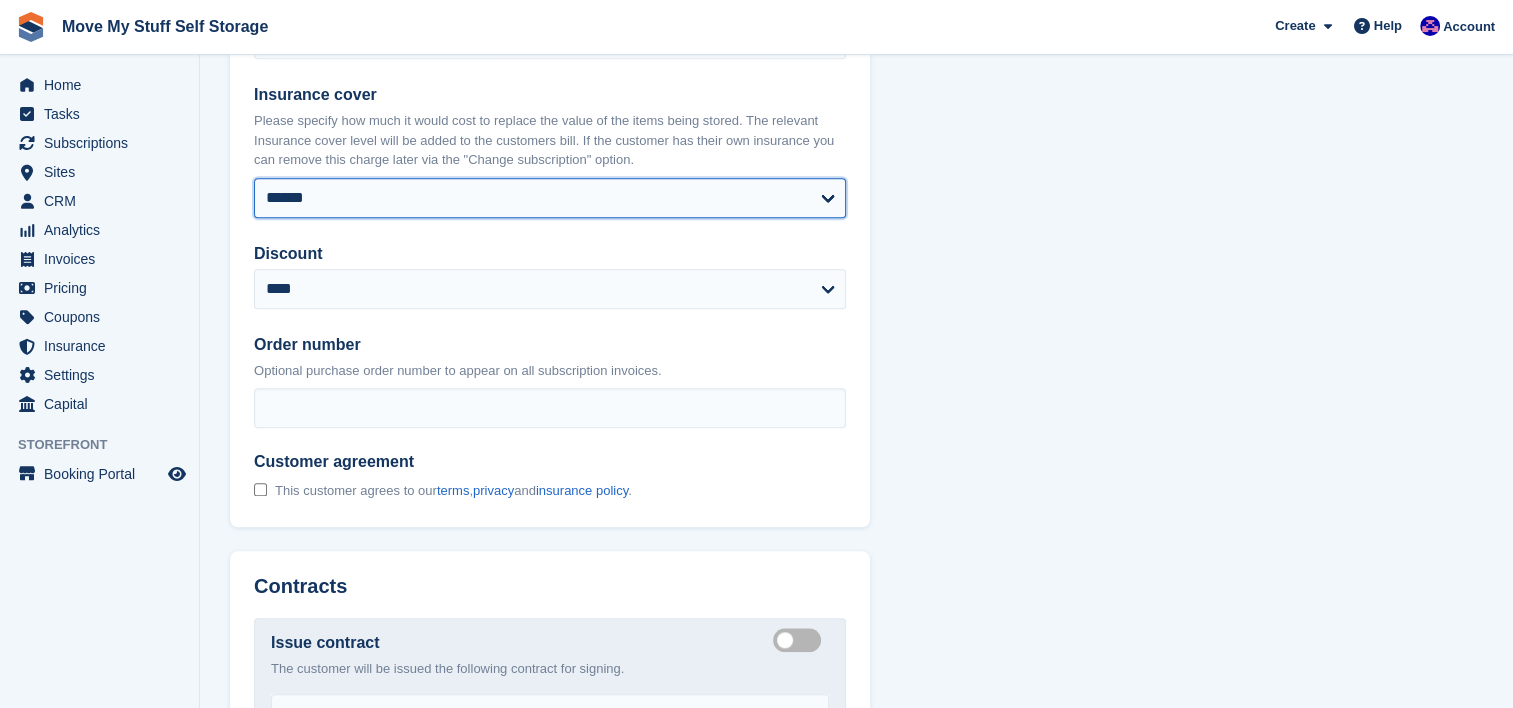 select on "******" 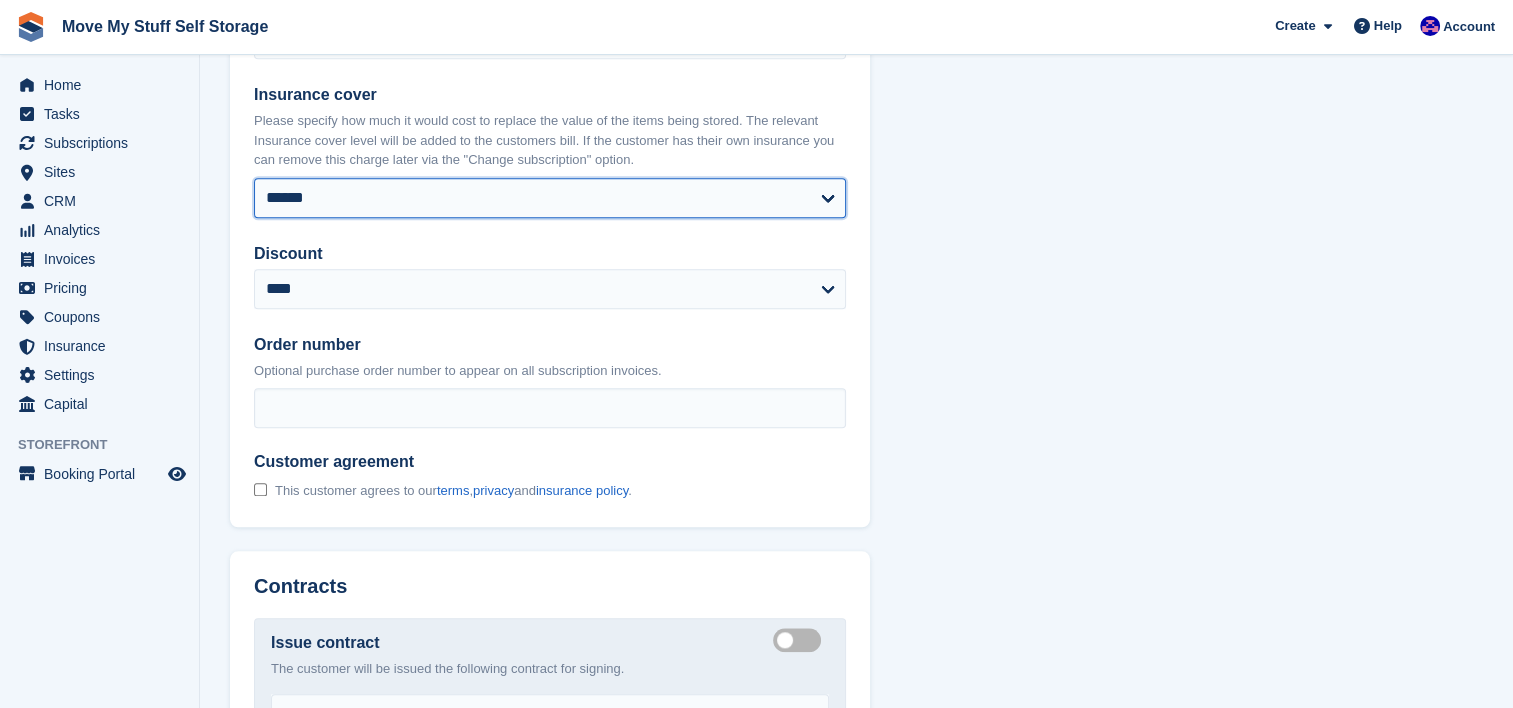 type on "**********" 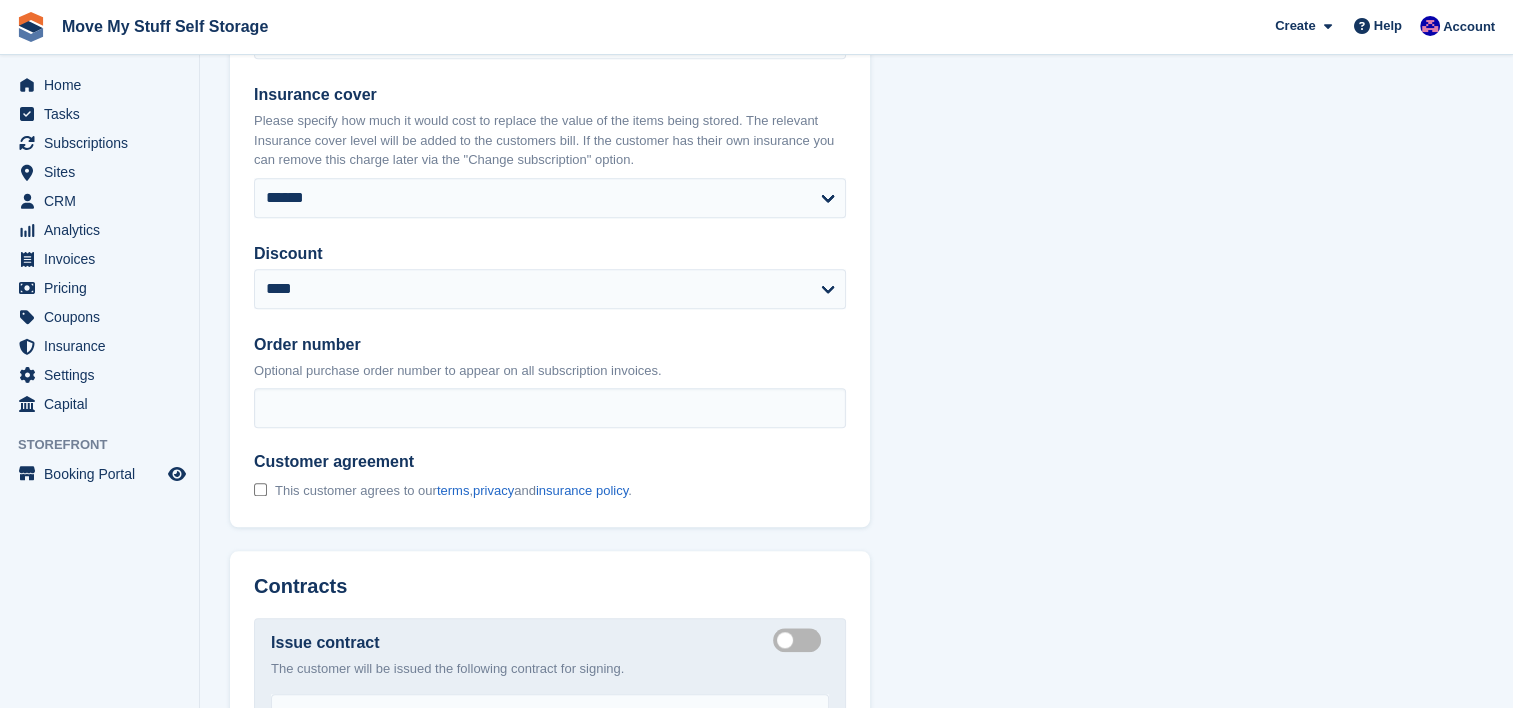 click on "Customer agreement
This customer agrees to our  terms ,  privacy  and  insurance policy ." at bounding box center (443, 468) 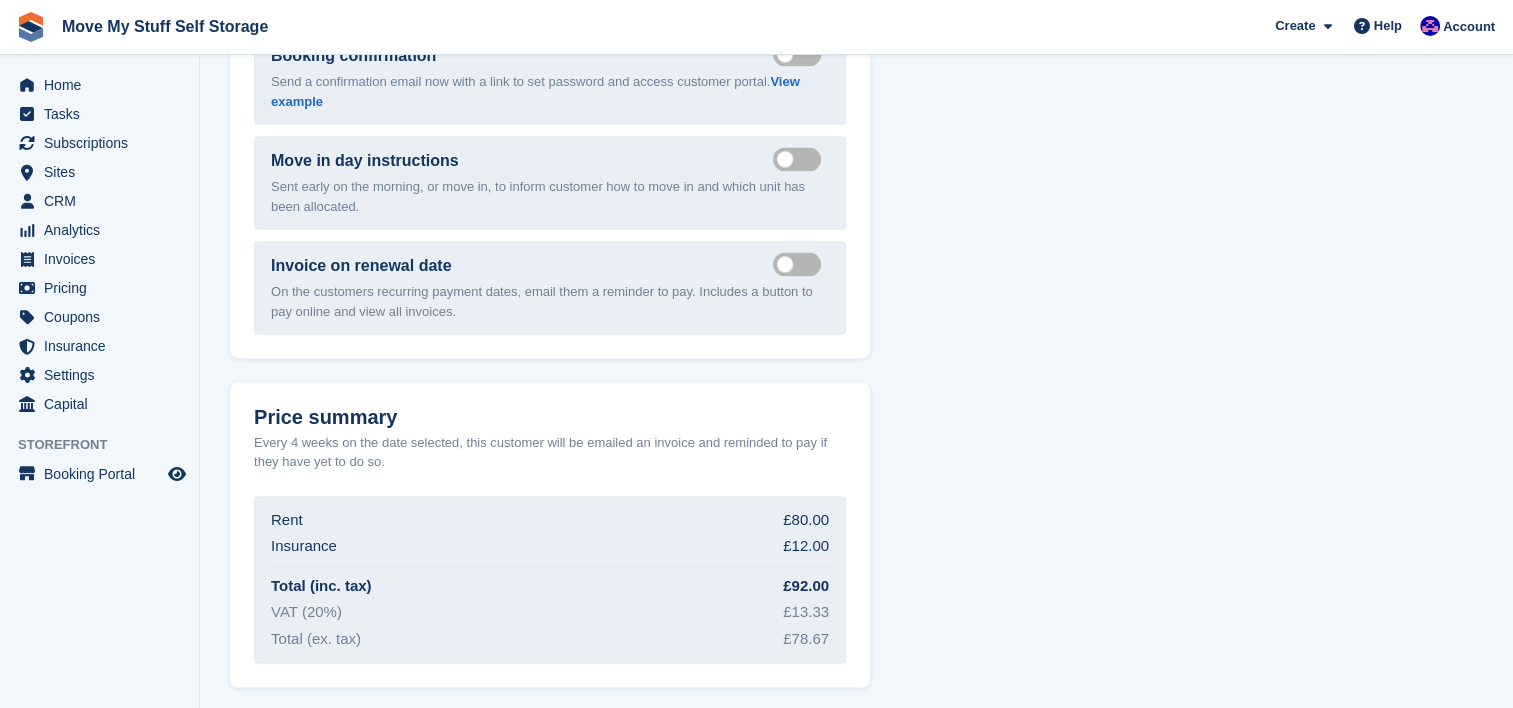 scroll, scrollTop: 3203, scrollLeft: 0, axis: vertical 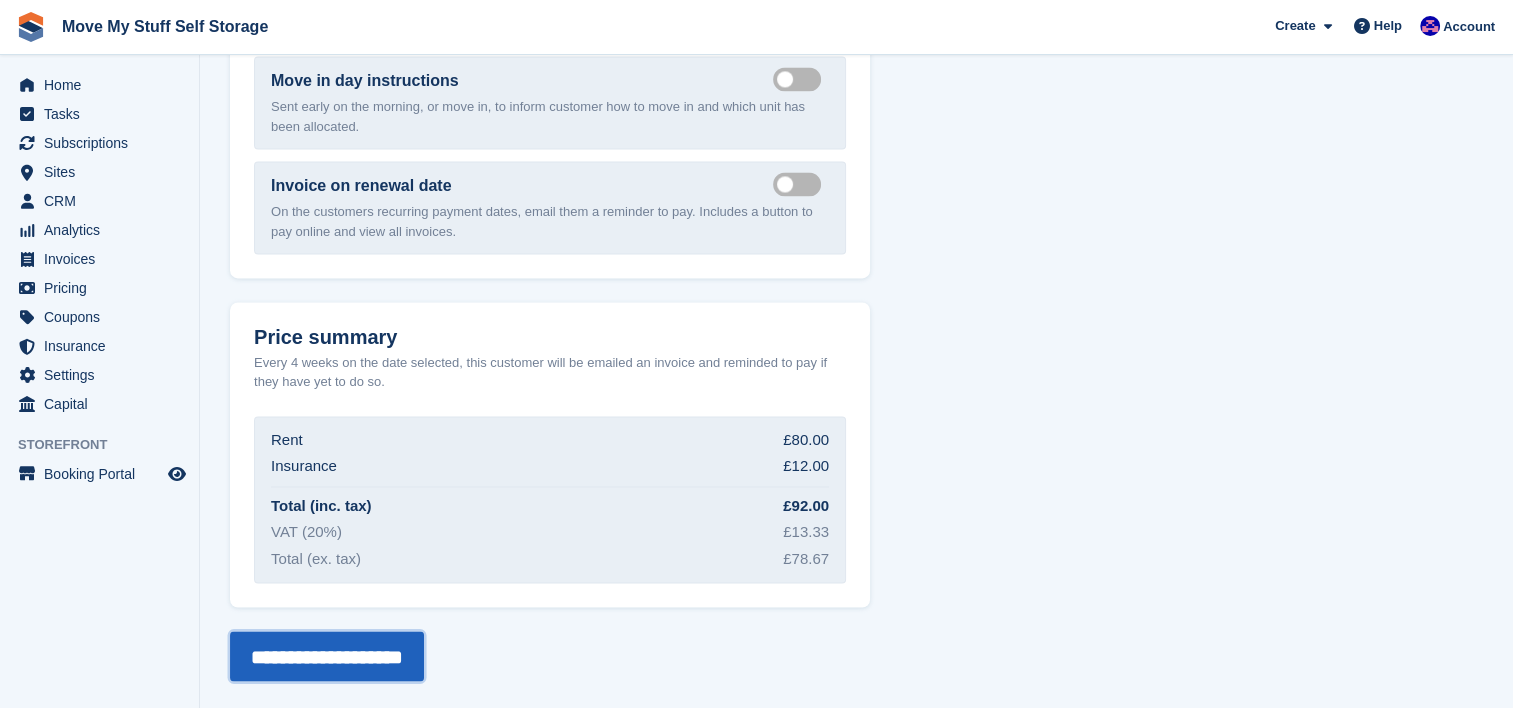 click on "**********" at bounding box center (327, 656) 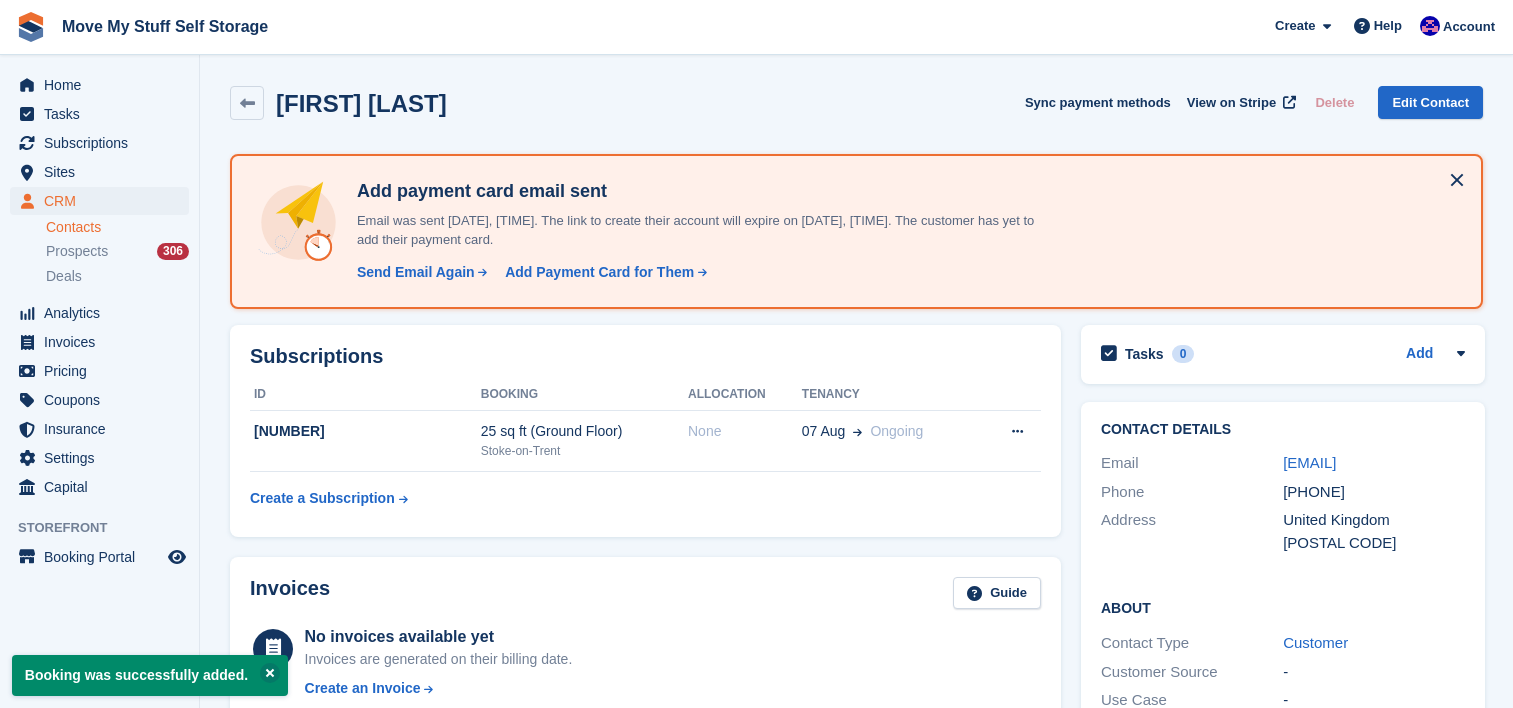 scroll, scrollTop: 0, scrollLeft: 0, axis: both 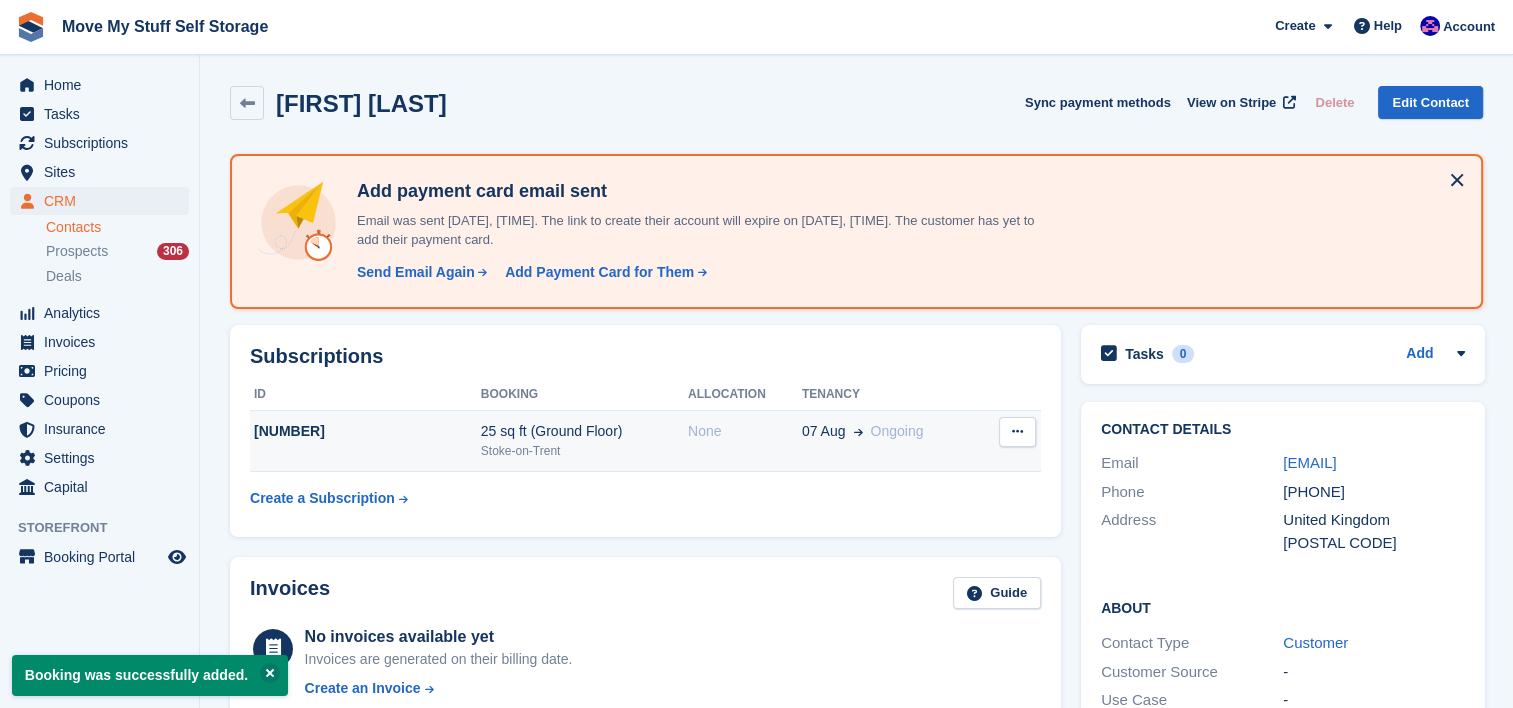 click on "25 sq ft (Ground Floor)" at bounding box center (584, 431) 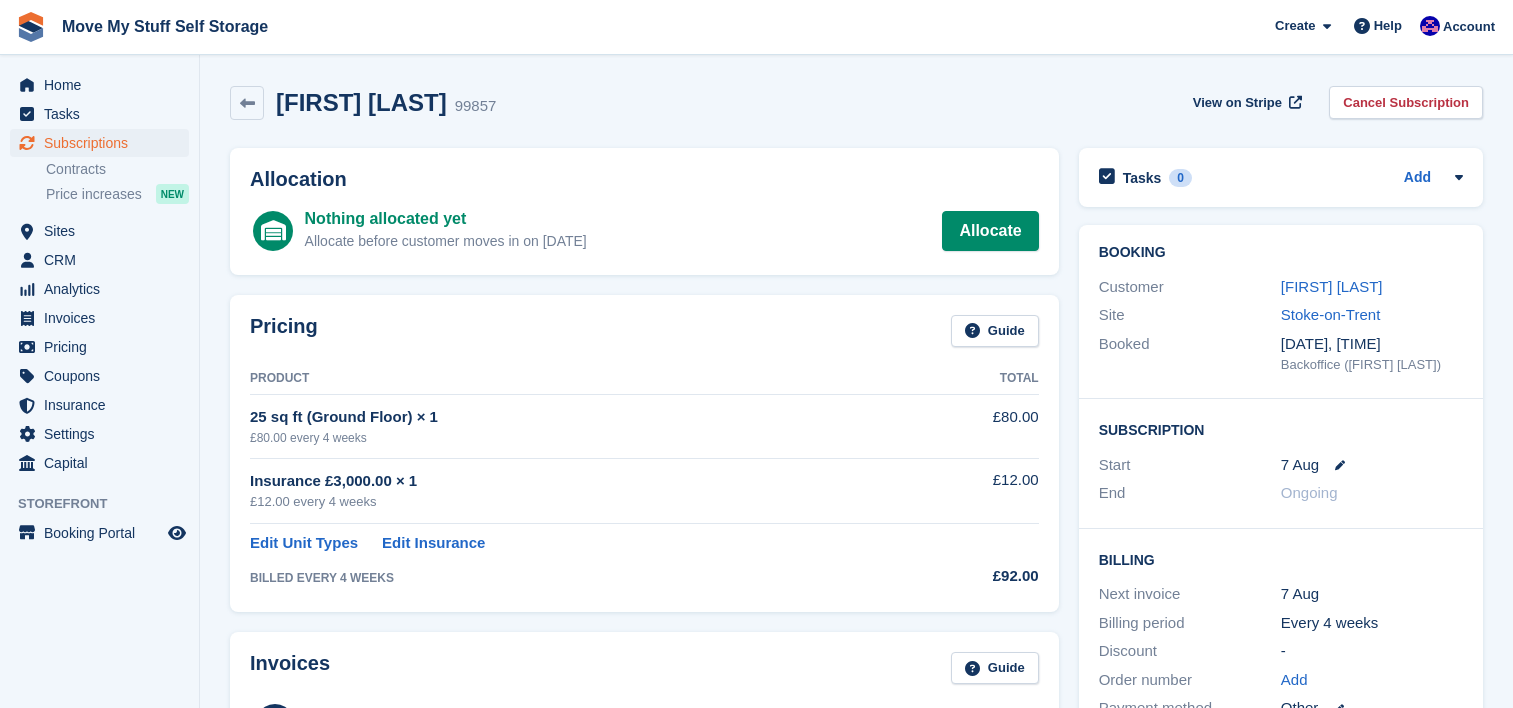 scroll, scrollTop: 0, scrollLeft: 0, axis: both 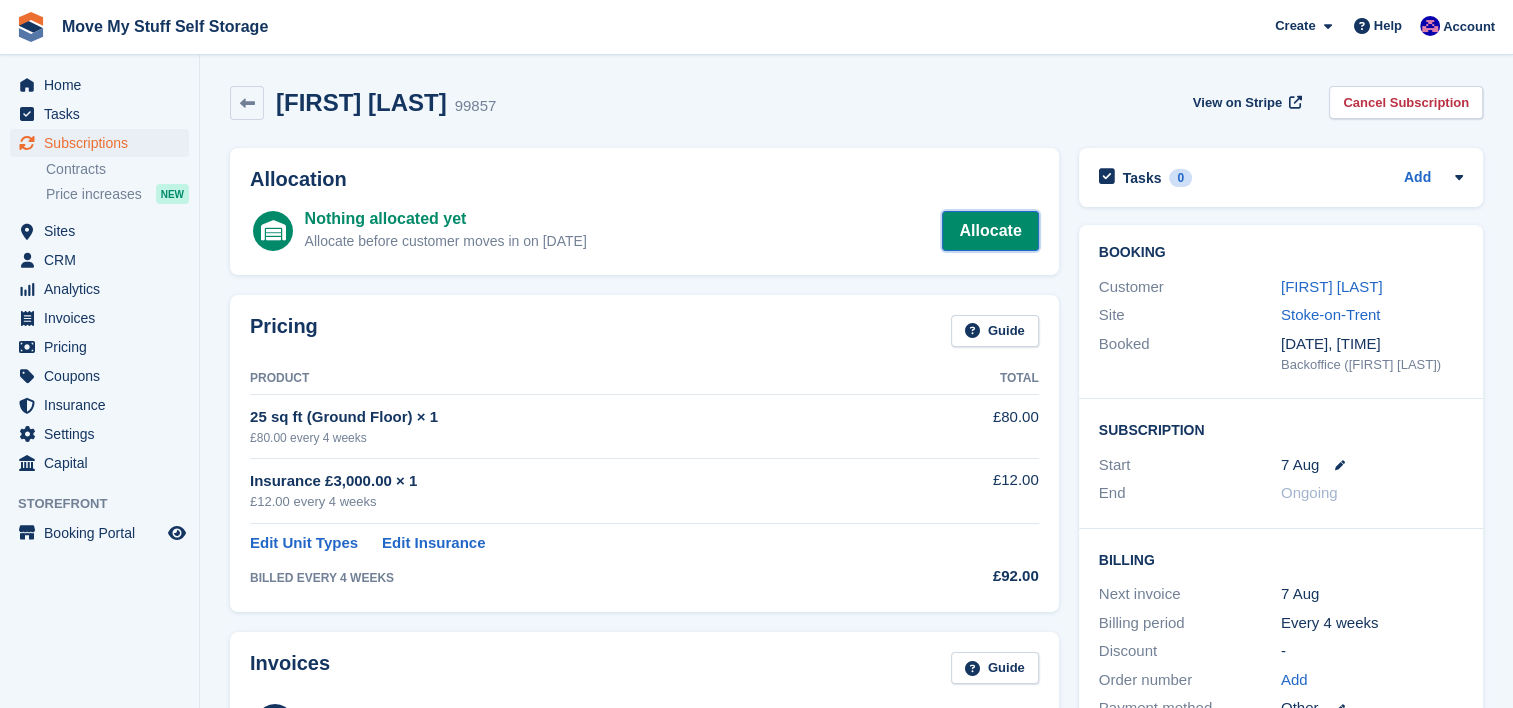 click on "Allocate" at bounding box center (990, 231) 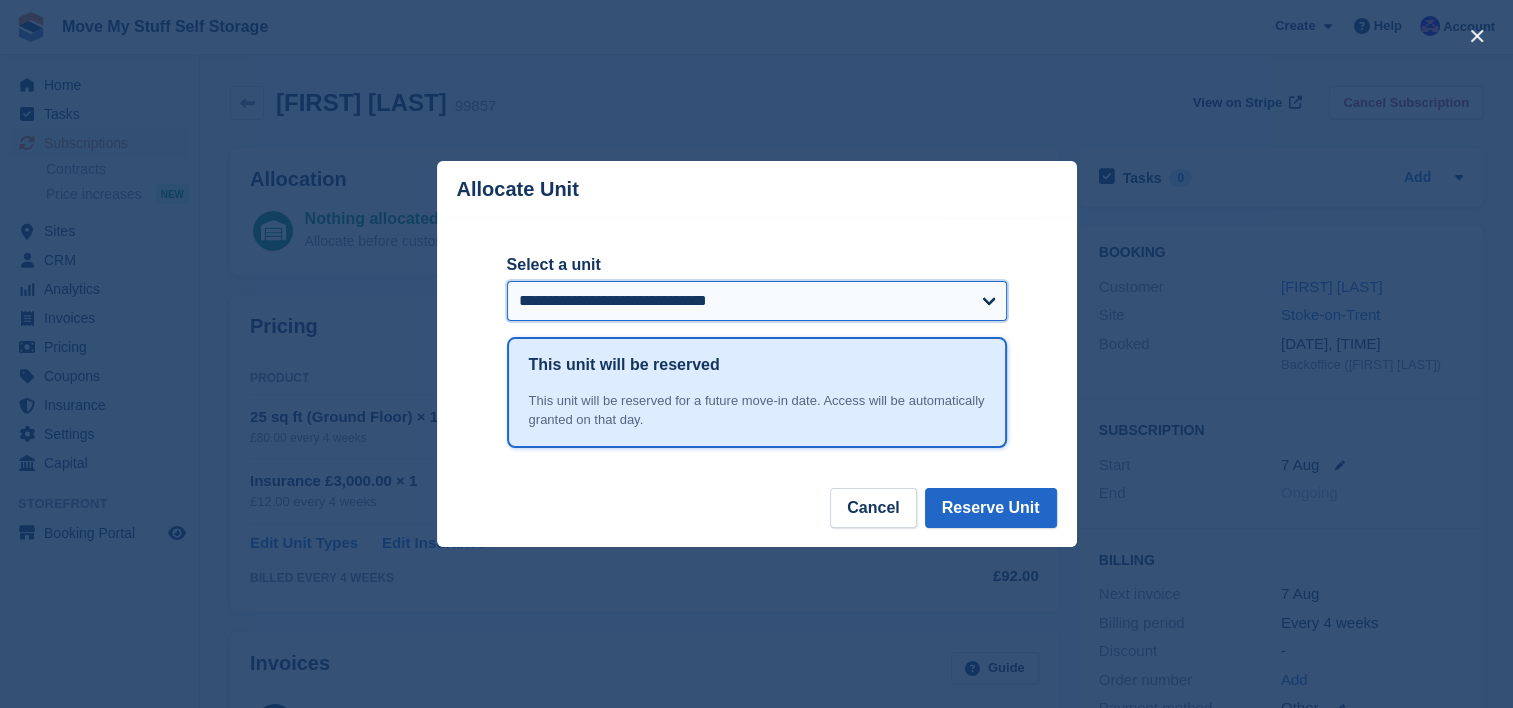 click on "**********" at bounding box center (757, 301) 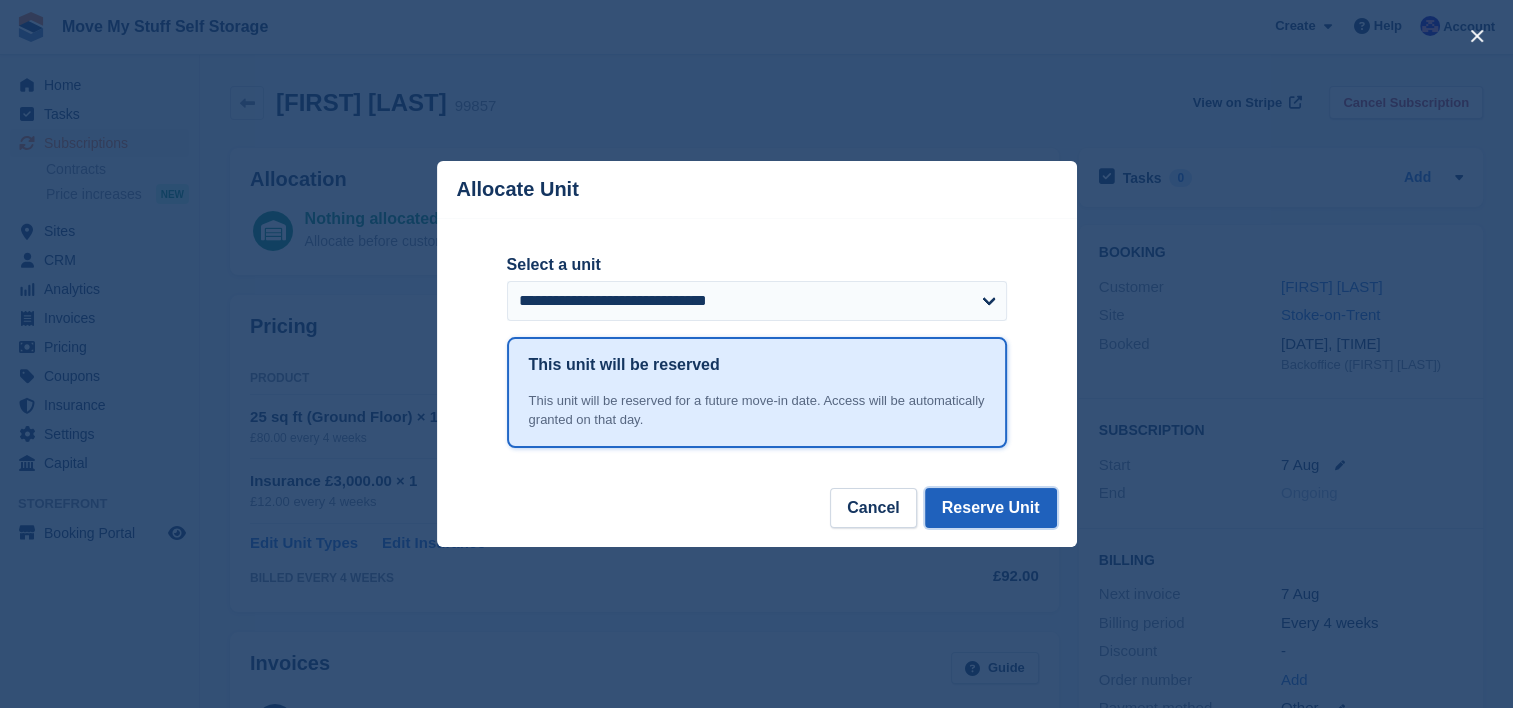 click on "Reserve Unit" at bounding box center [991, 508] 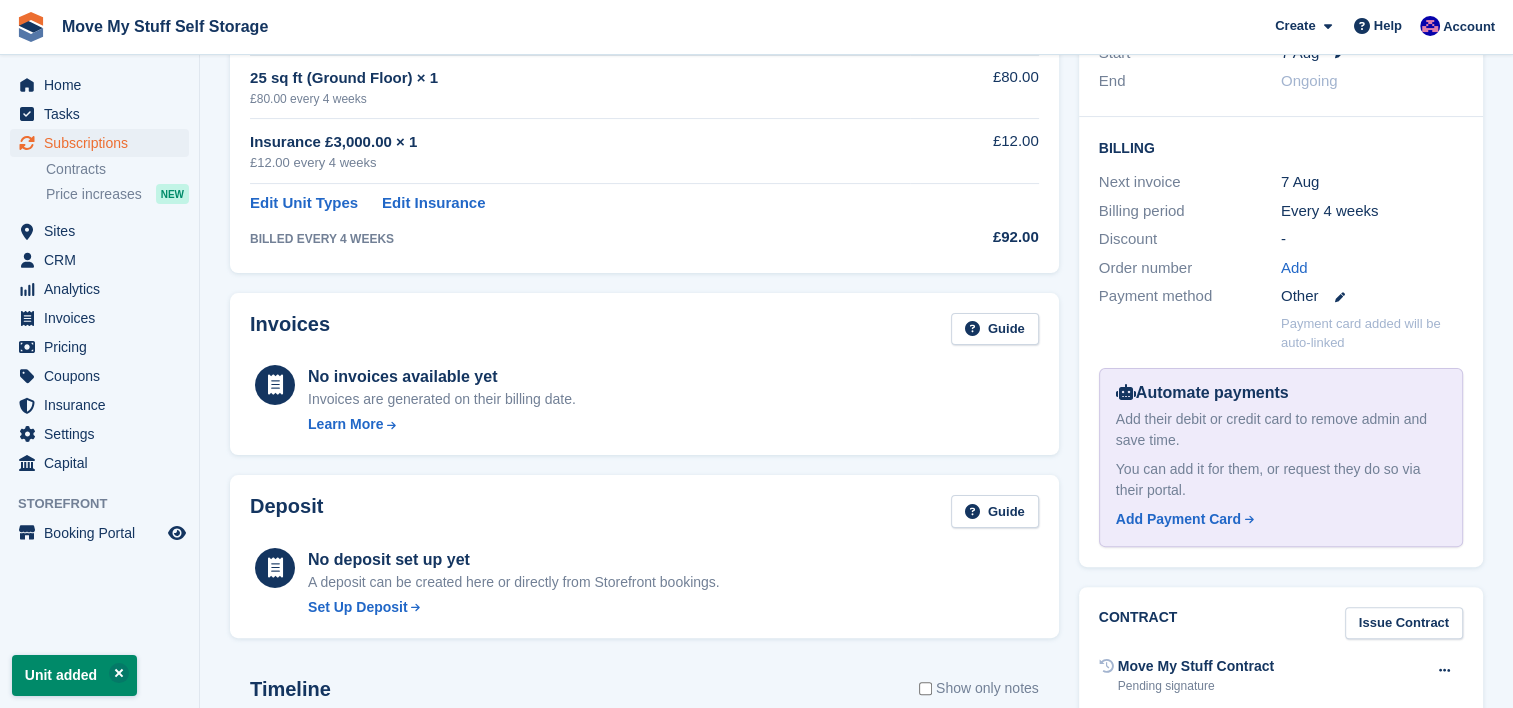 scroll, scrollTop: 0, scrollLeft: 0, axis: both 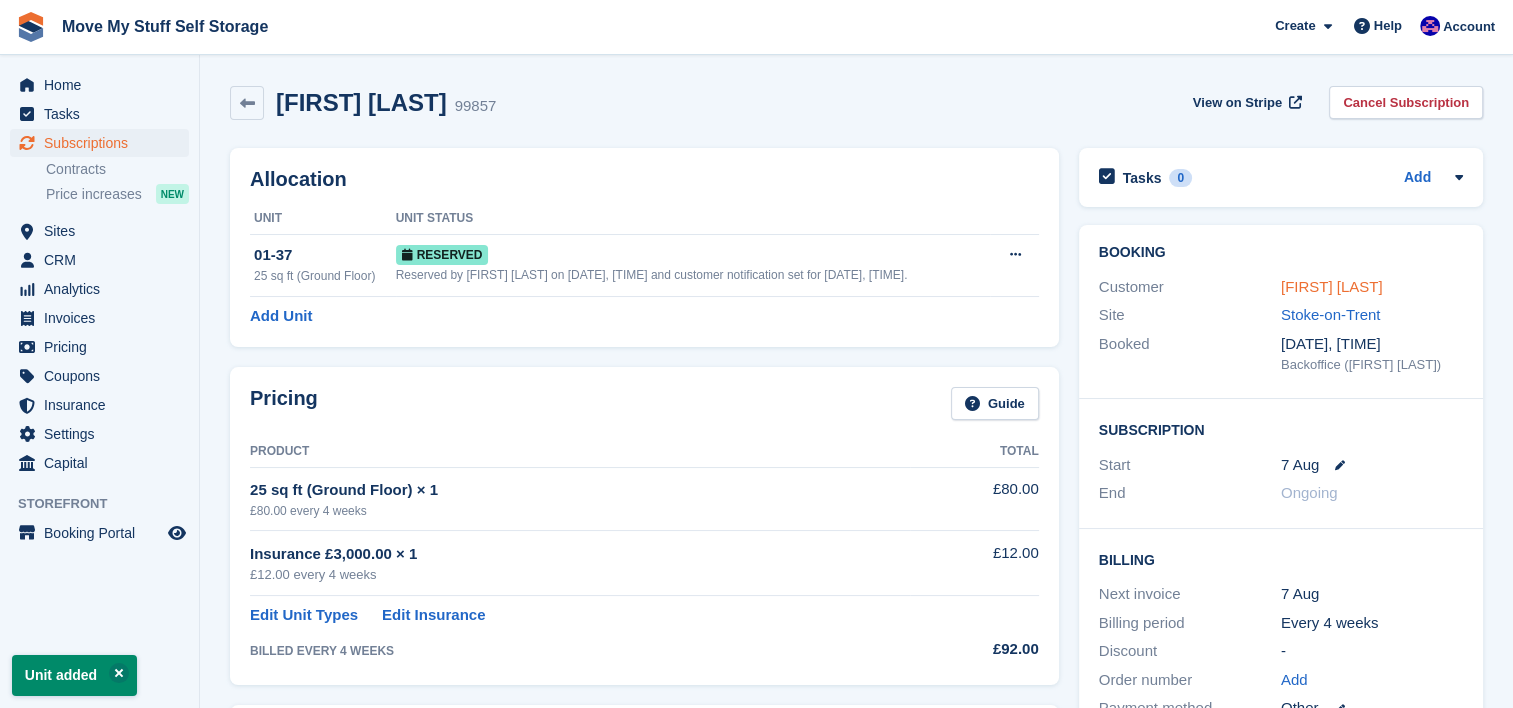 click on "[FIRST] [LAST]" at bounding box center [1332, 286] 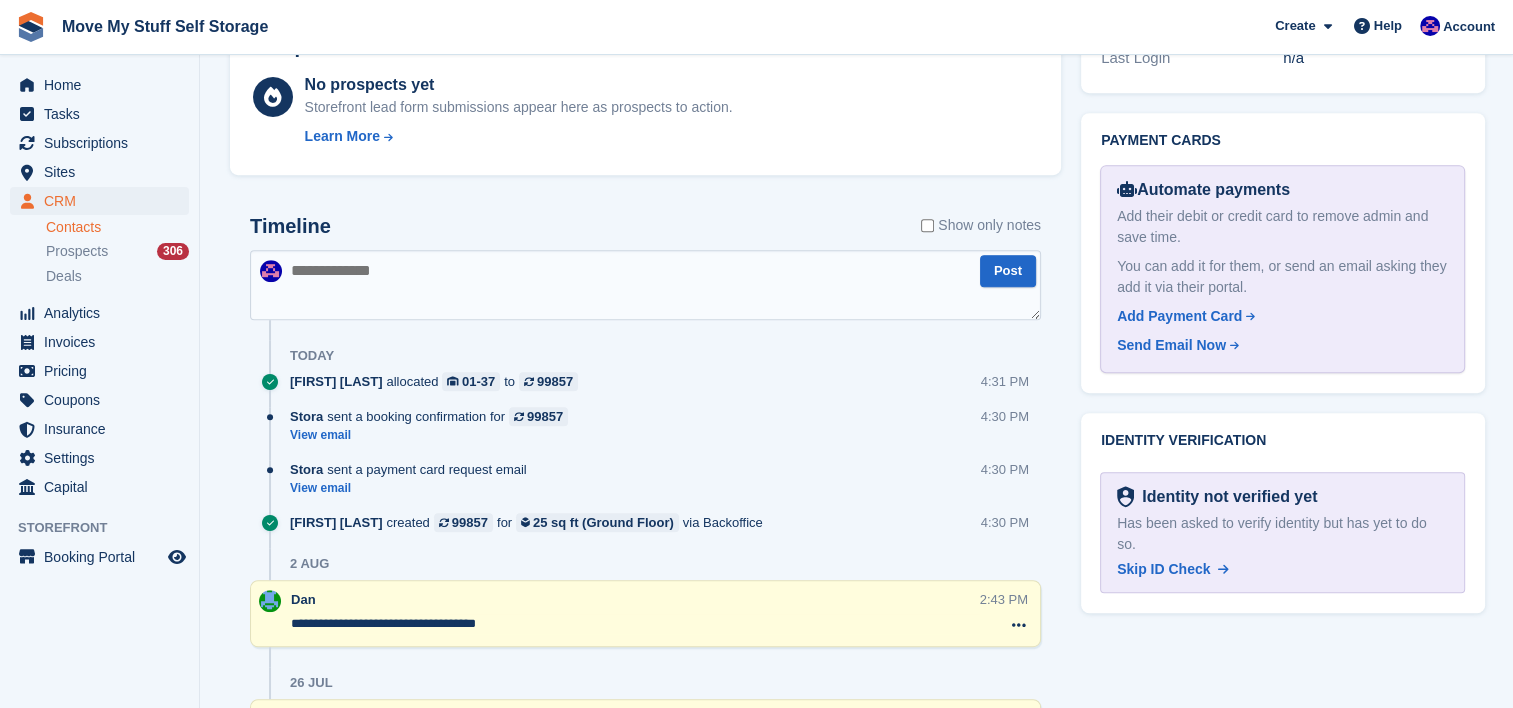 scroll, scrollTop: 874, scrollLeft: 0, axis: vertical 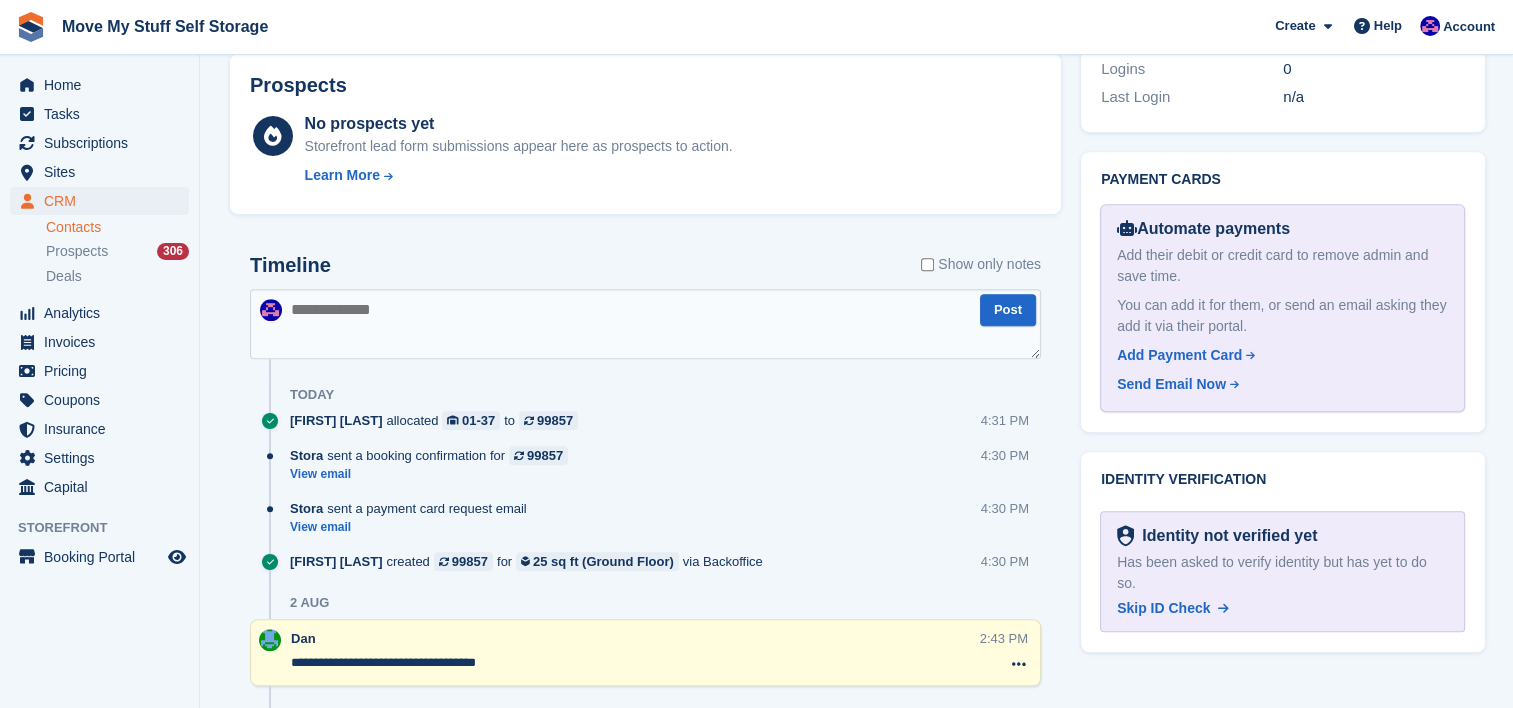 click at bounding box center (645, 324) 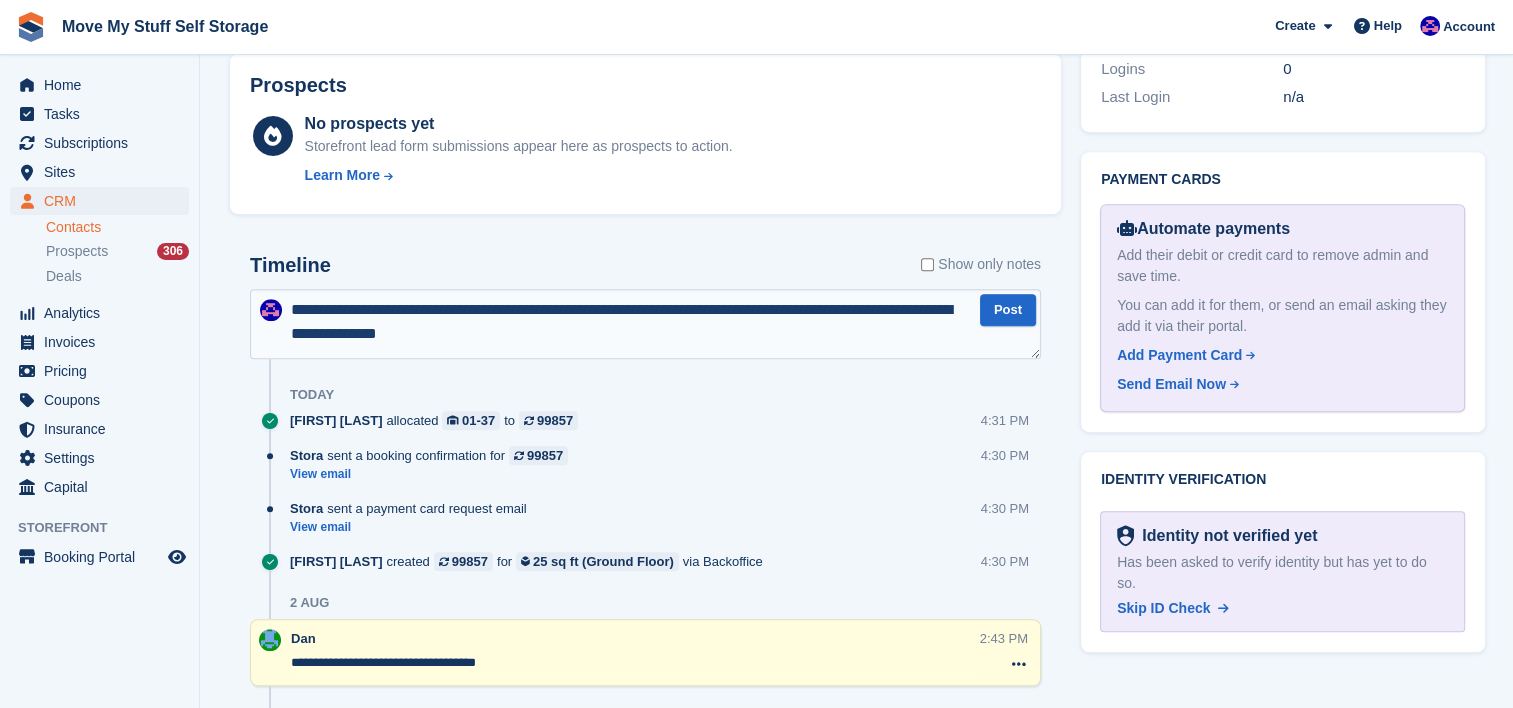 type on "**********" 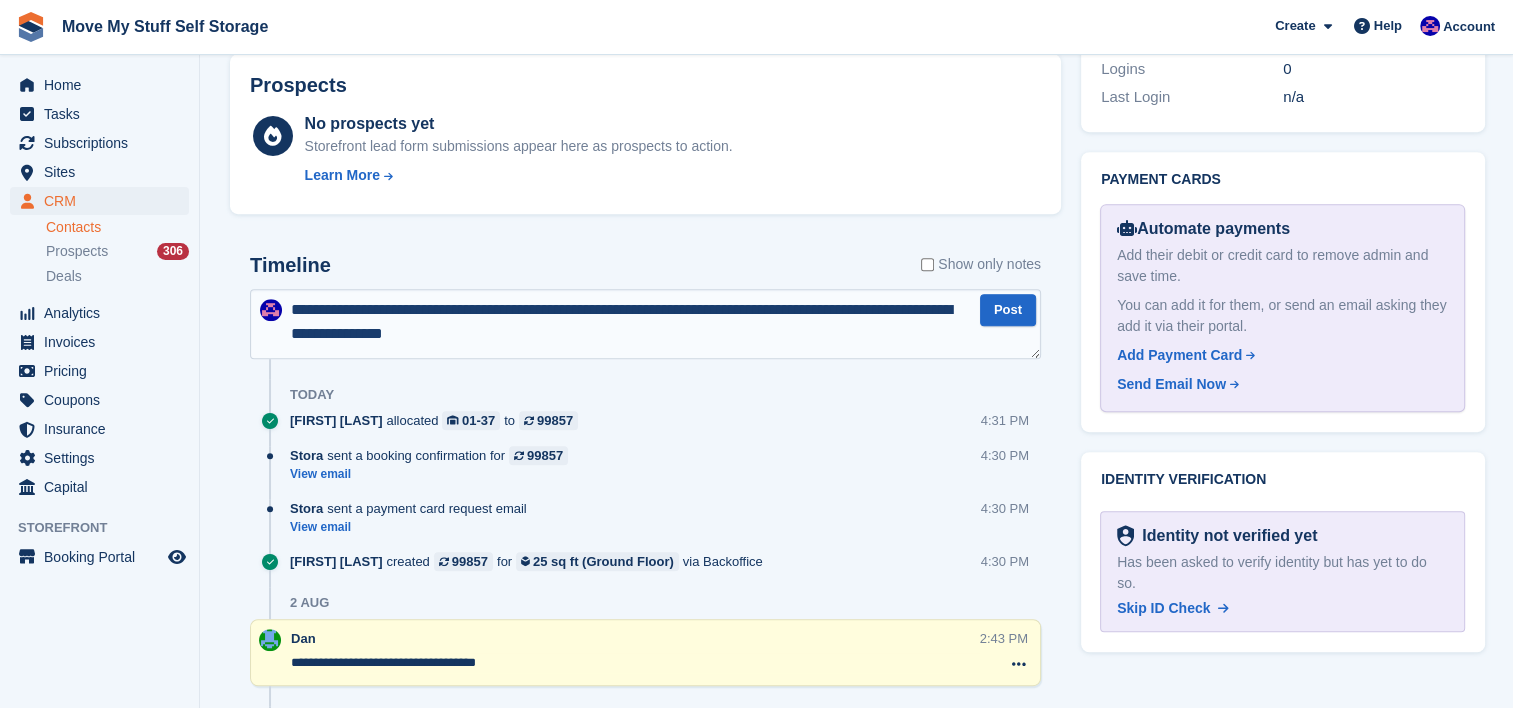 type 